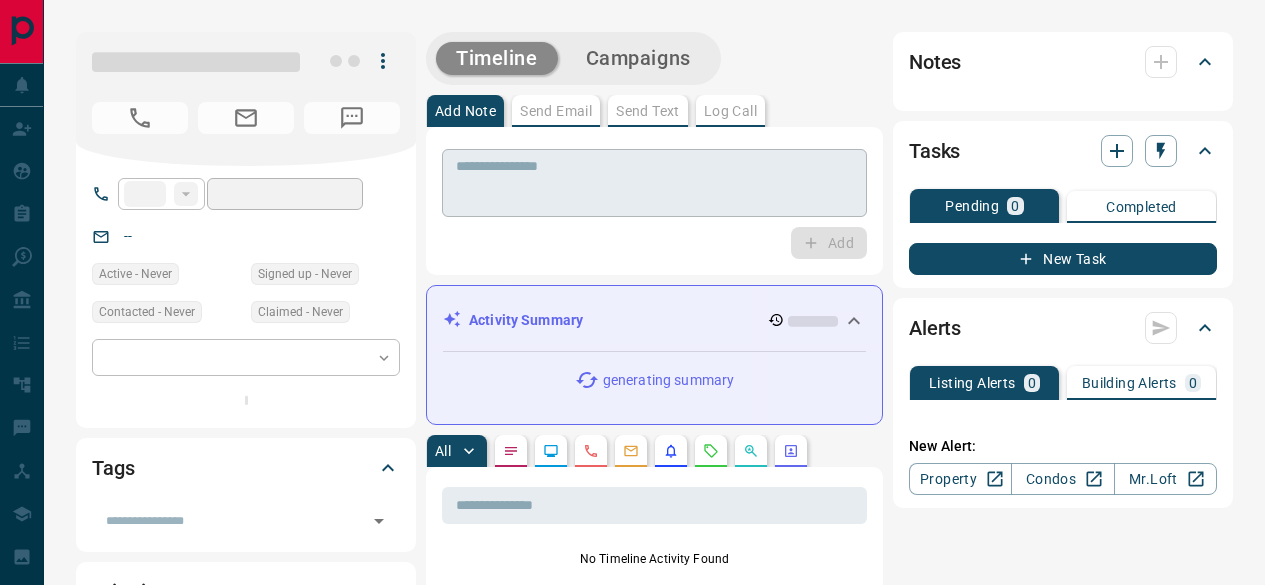 scroll, scrollTop: 0, scrollLeft: 0, axis: both 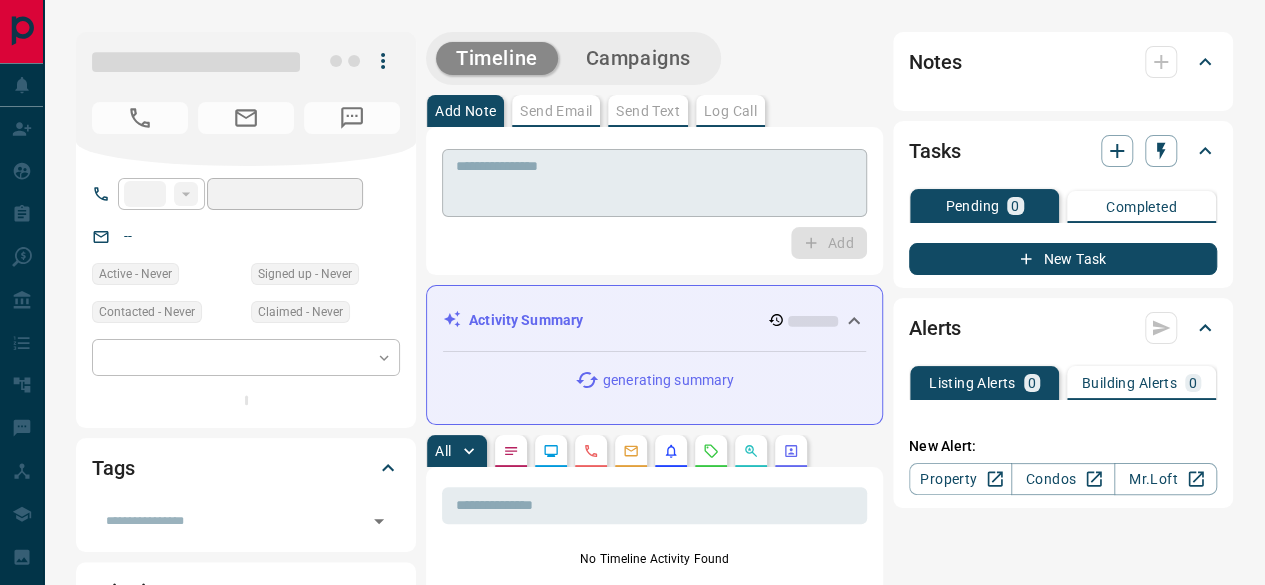 type on "**" 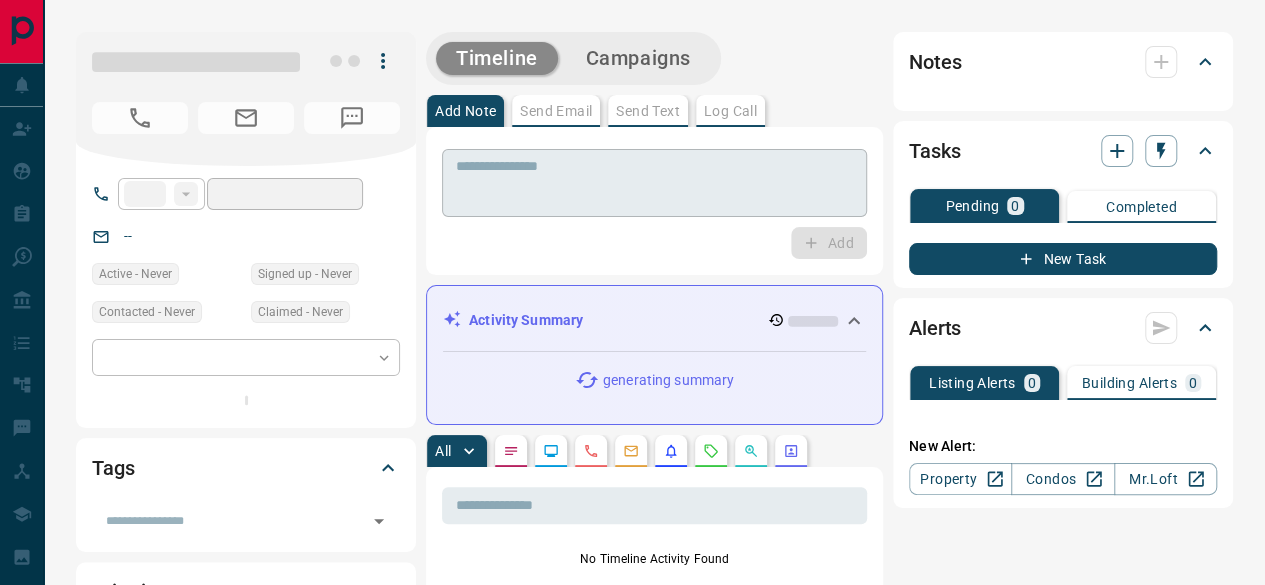 type on "**********" 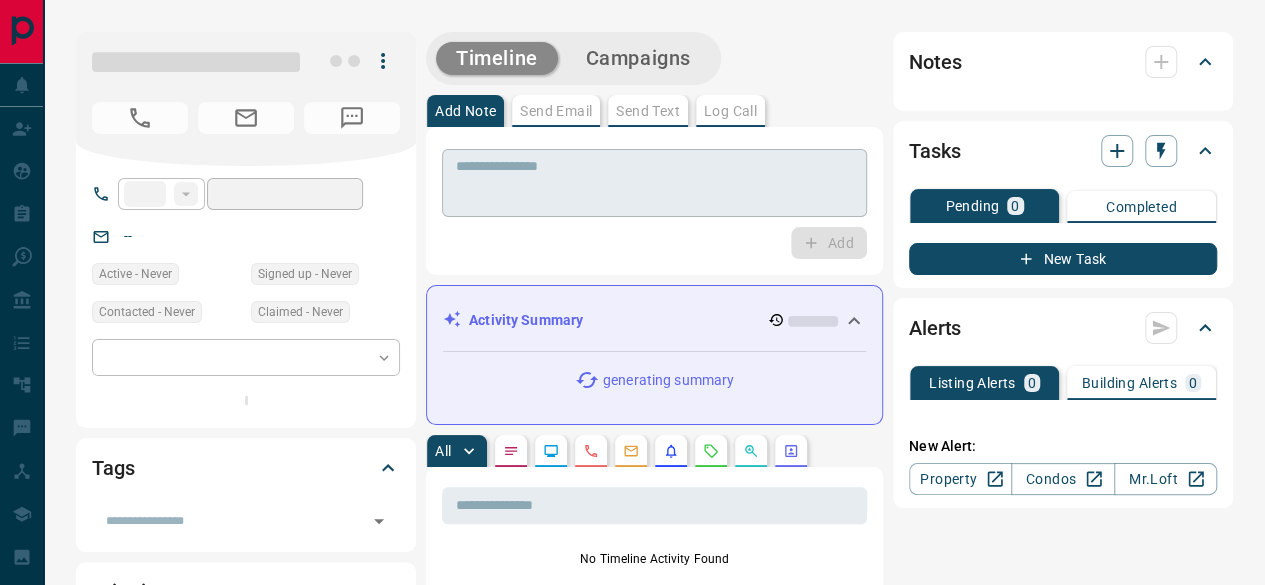 type on "**********" 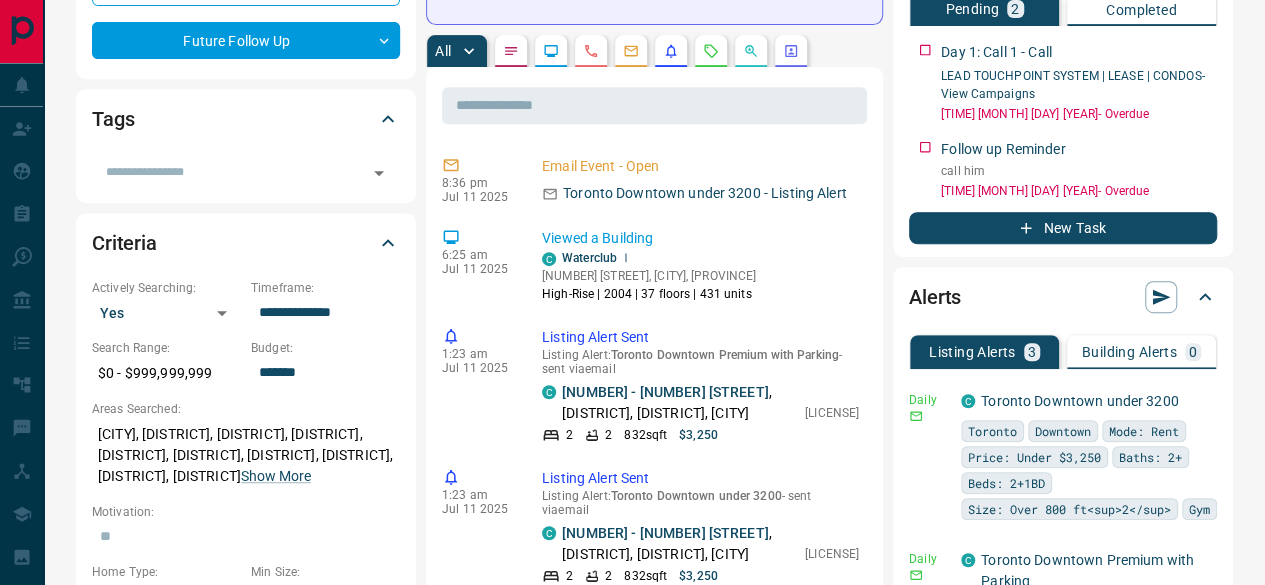 scroll, scrollTop: 0, scrollLeft: 0, axis: both 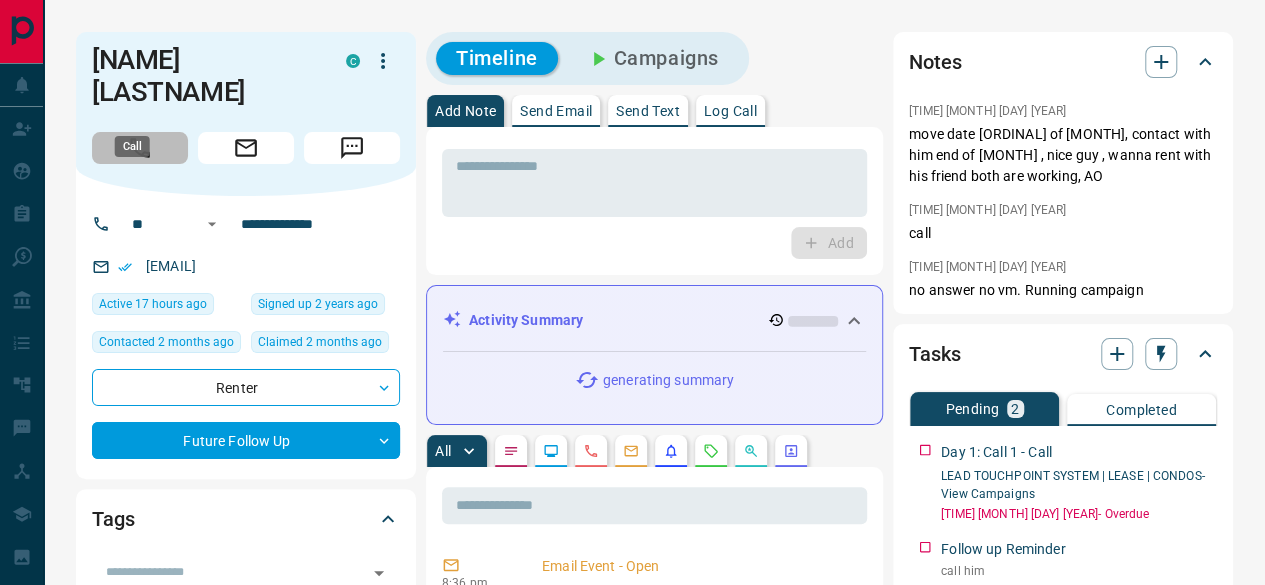 click 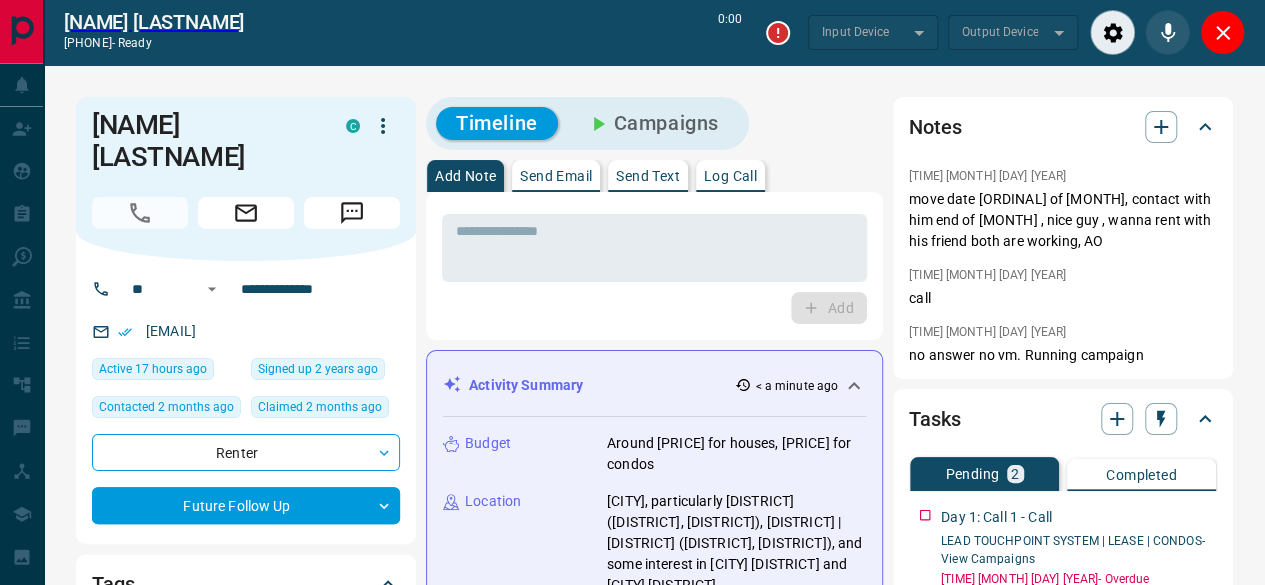 type on "*******" 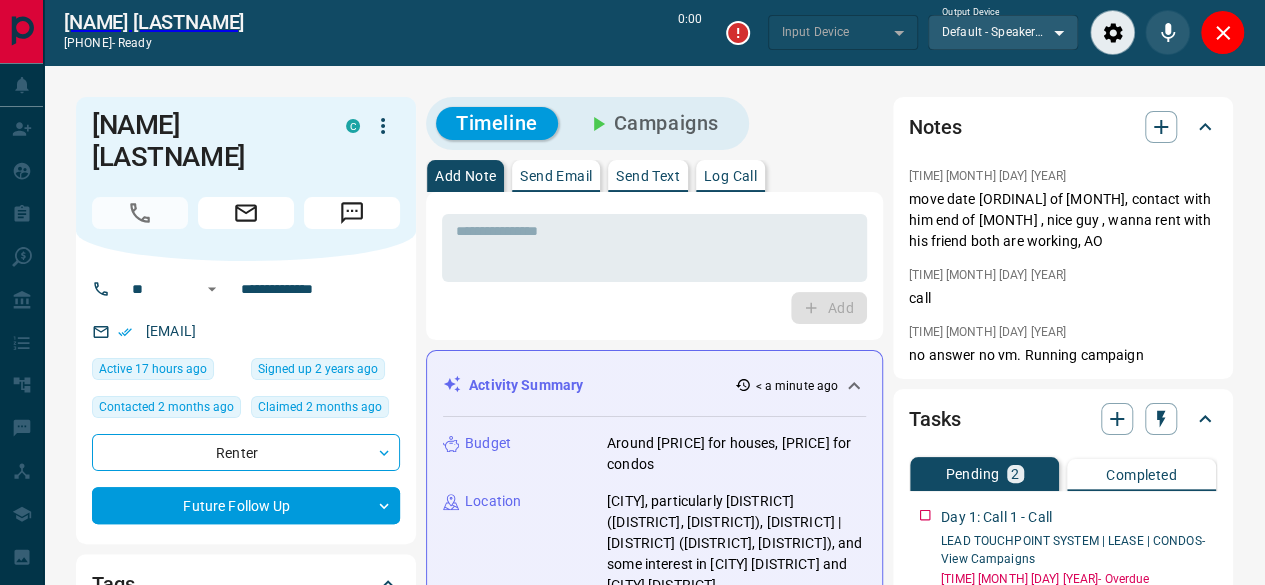 type on "*******" 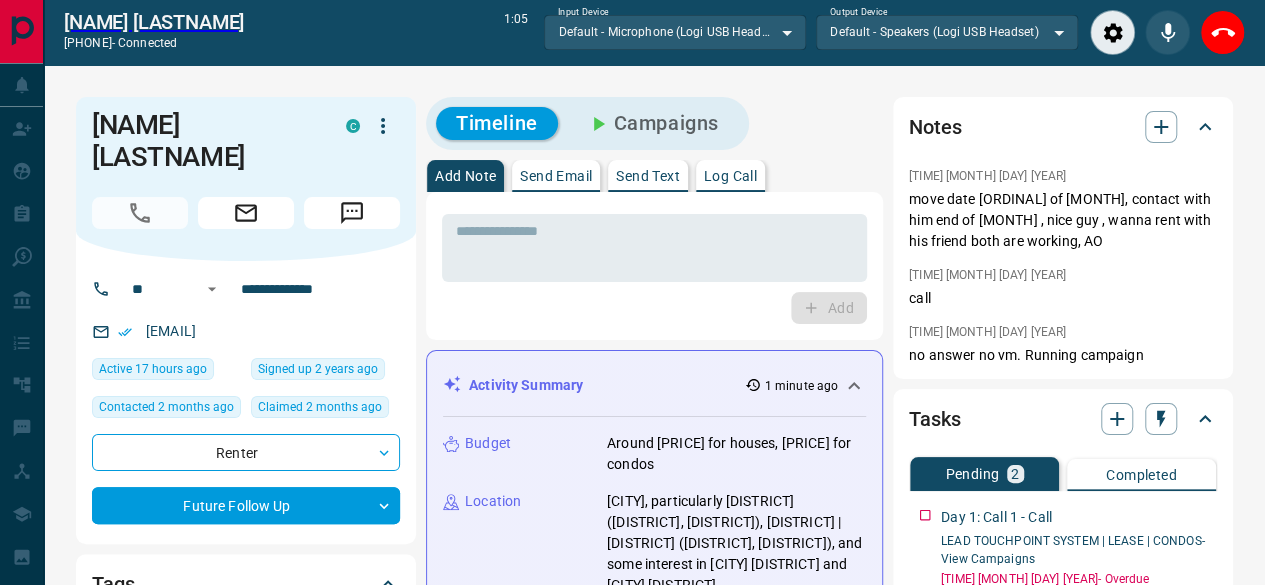 click on "Add" at bounding box center [654, 308] 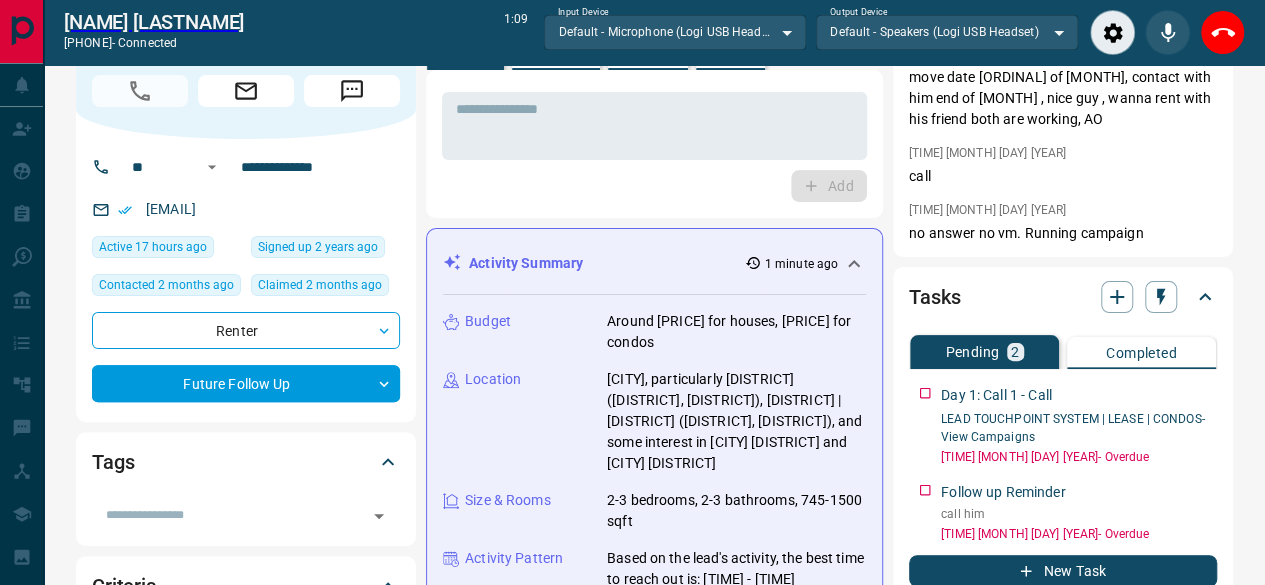 scroll, scrollTop: 0, scrollLeft: 0, axis: both 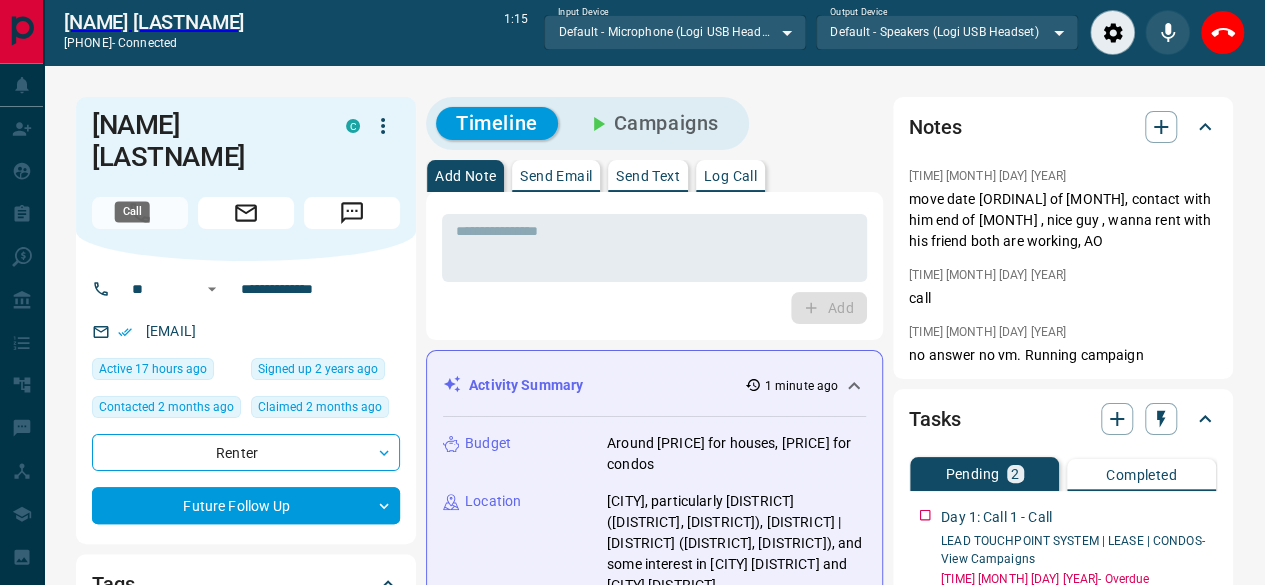 click at bounding box center (140, 213) 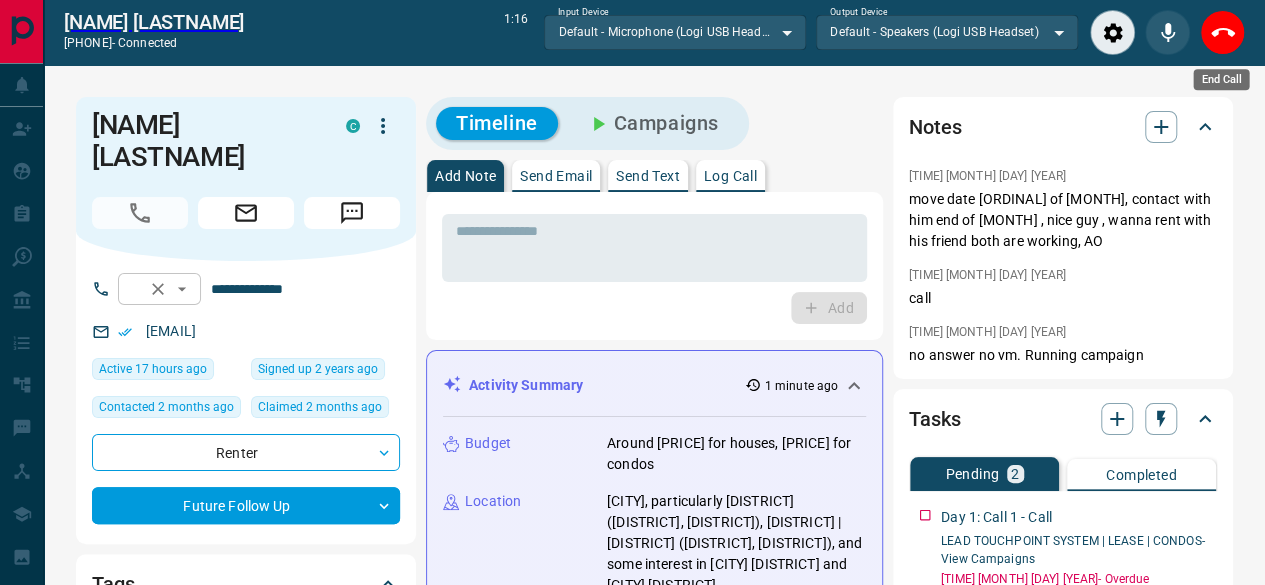 drag, startPoint x: 1228, startPoint y: 23, endPoint x: 178, endPoint y: 177, distance: 1061.2333 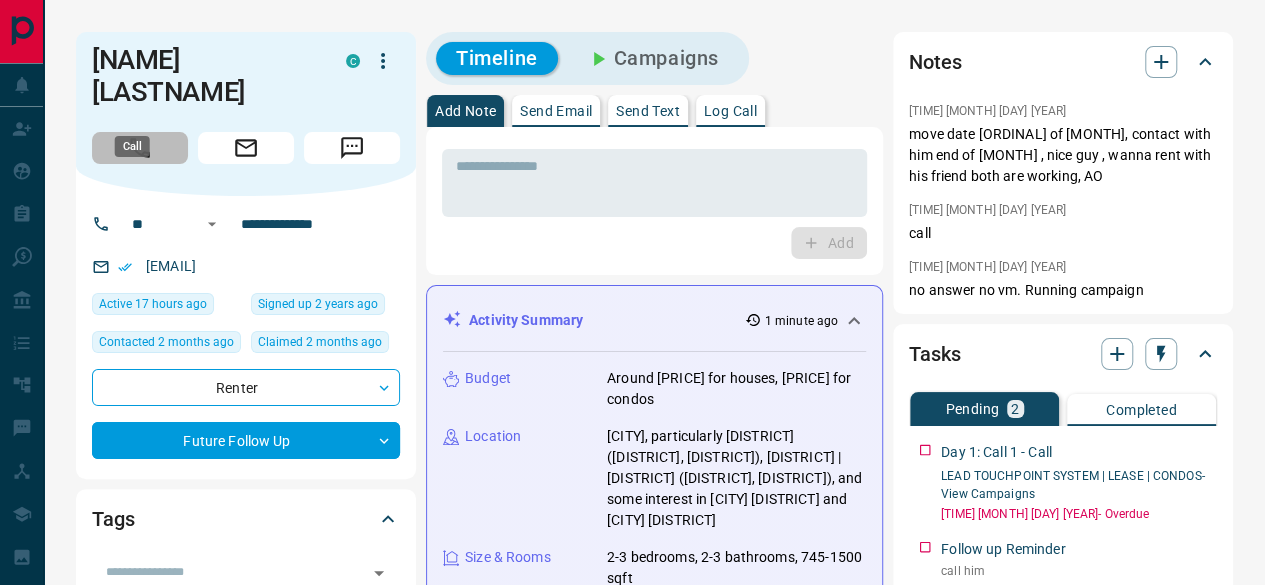 click 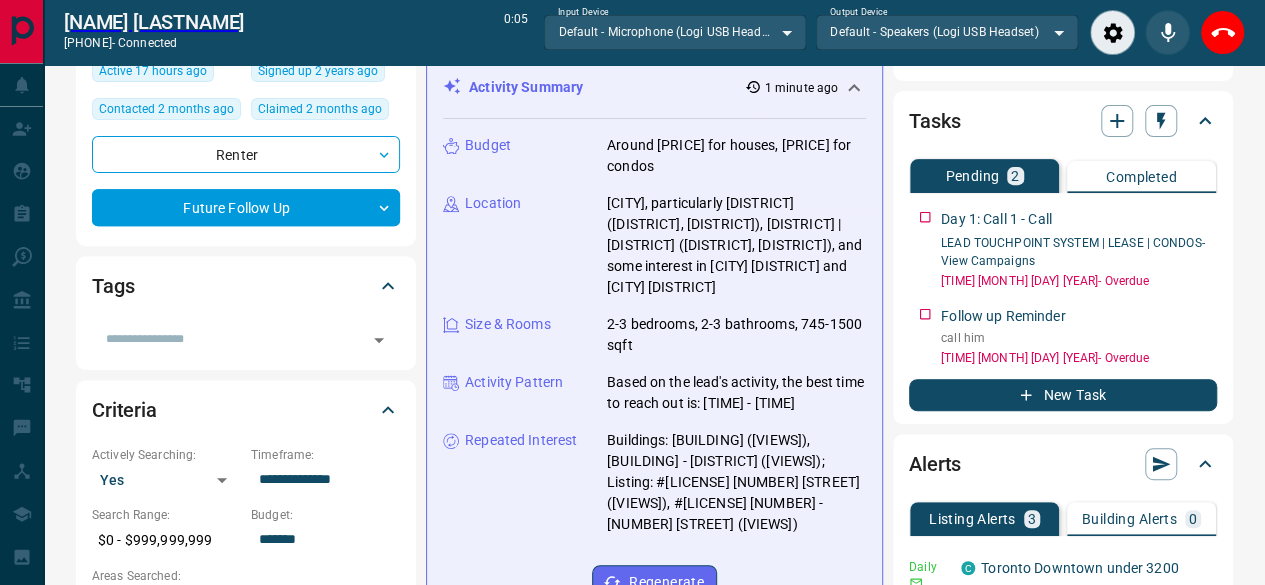 scroll, scrollTop: 0, scrollLeft: 0, axis: both 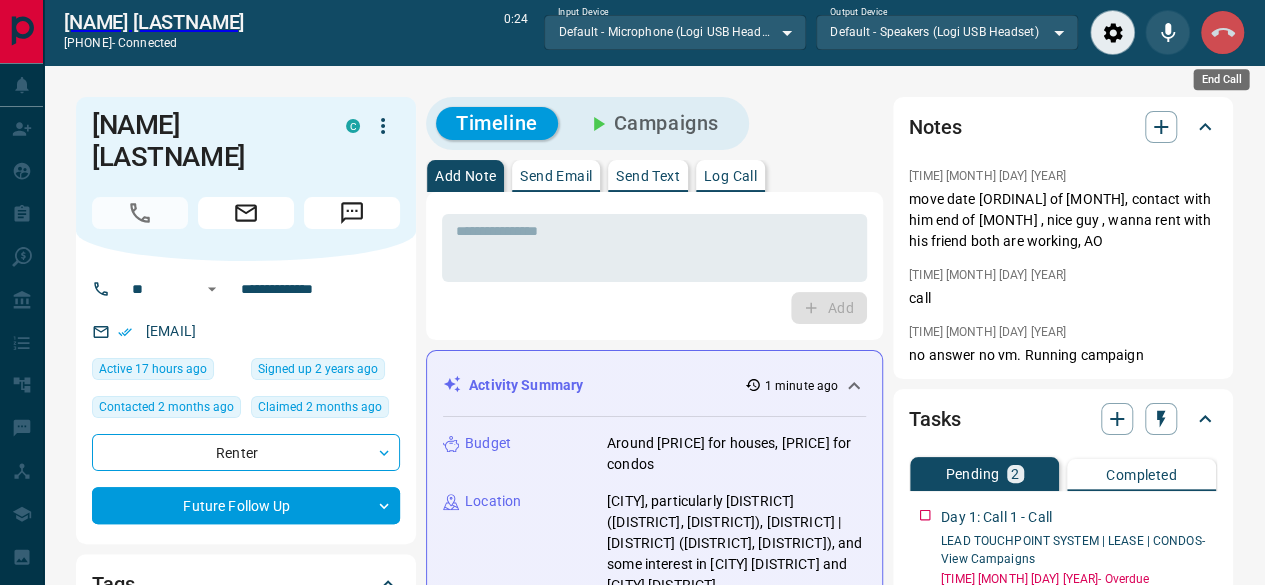 click 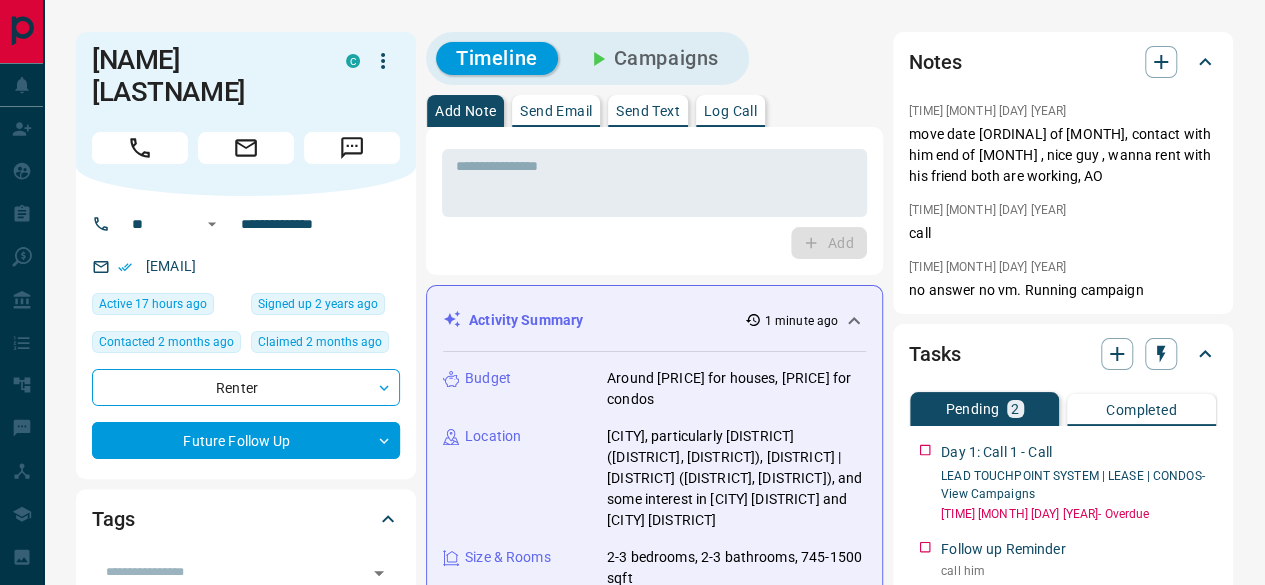click on "Log Call" at bounding box center (730, 111) 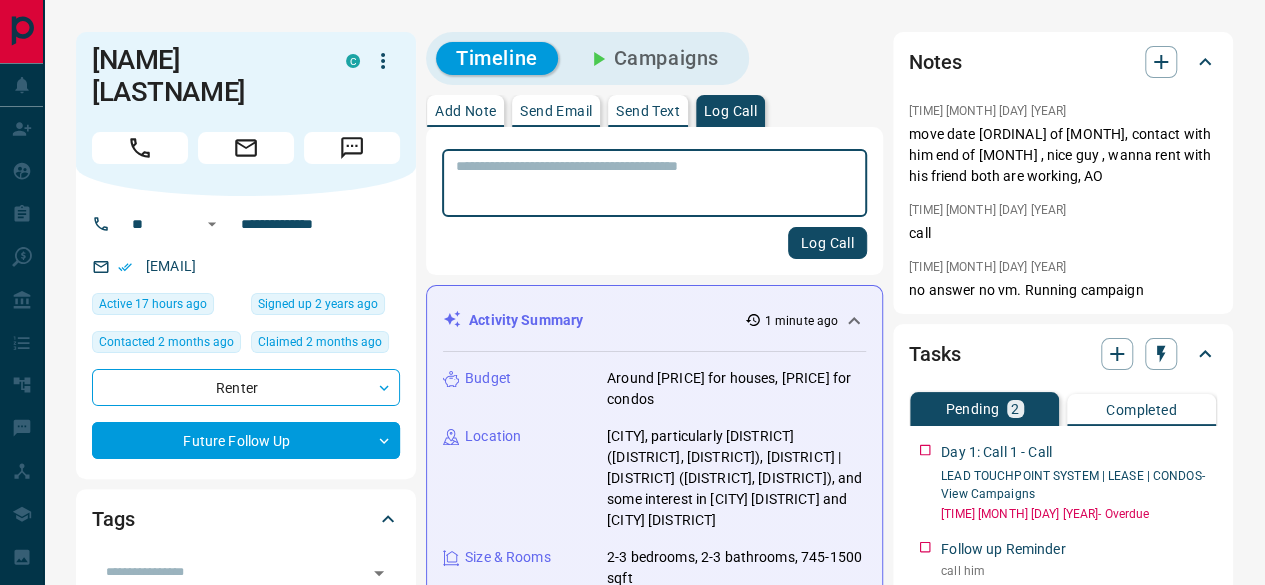 click at bounding box center [654, 183] 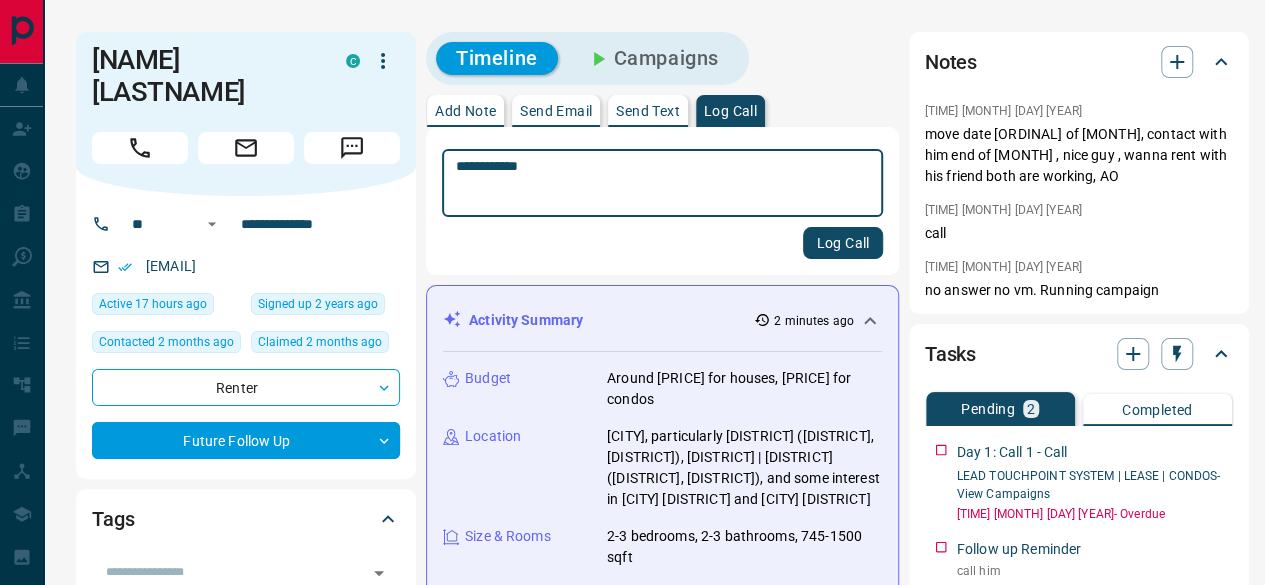 type on "**********" 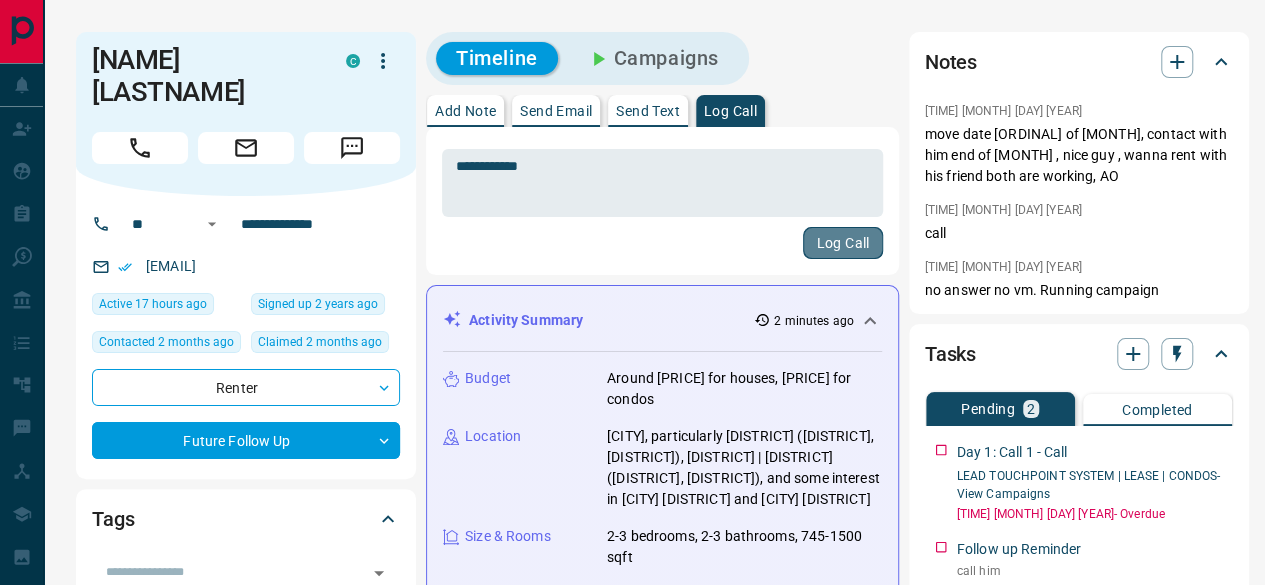 click on "Log Call" at bounding box center (842, 243) 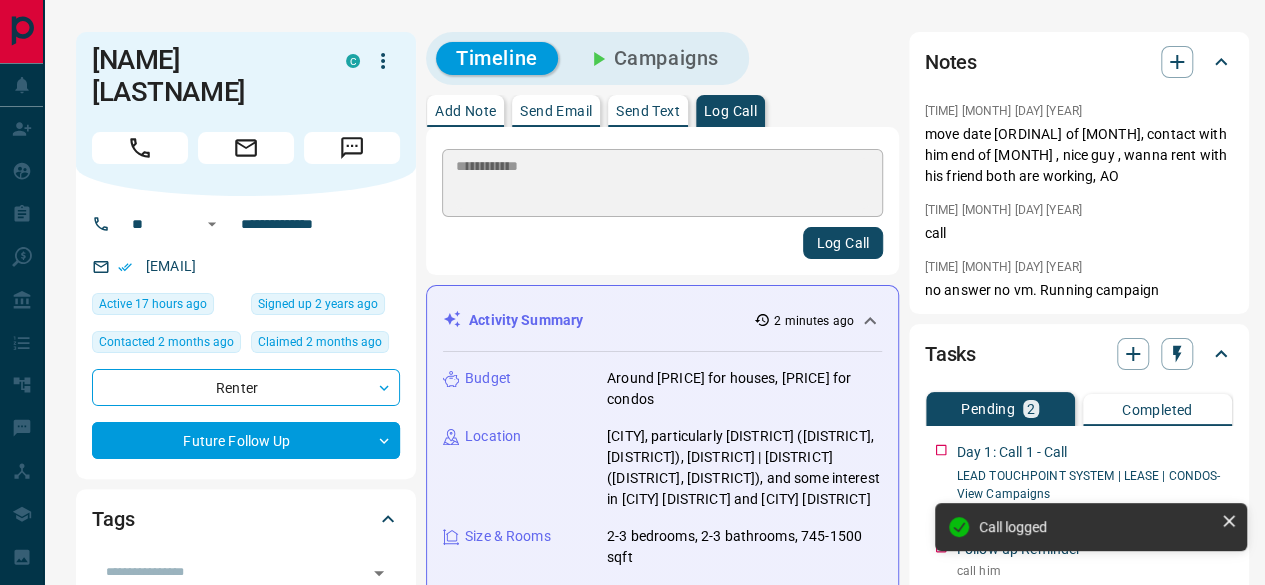 type 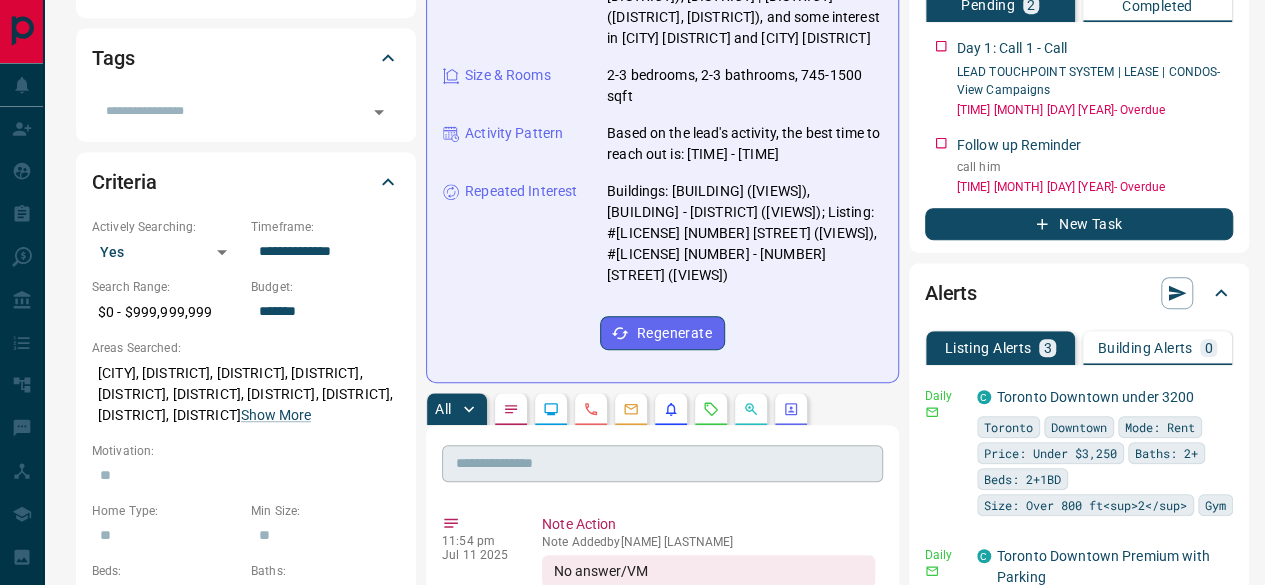 scroll, scrollTop: 200, scrollLeft: 0, axis: vertical 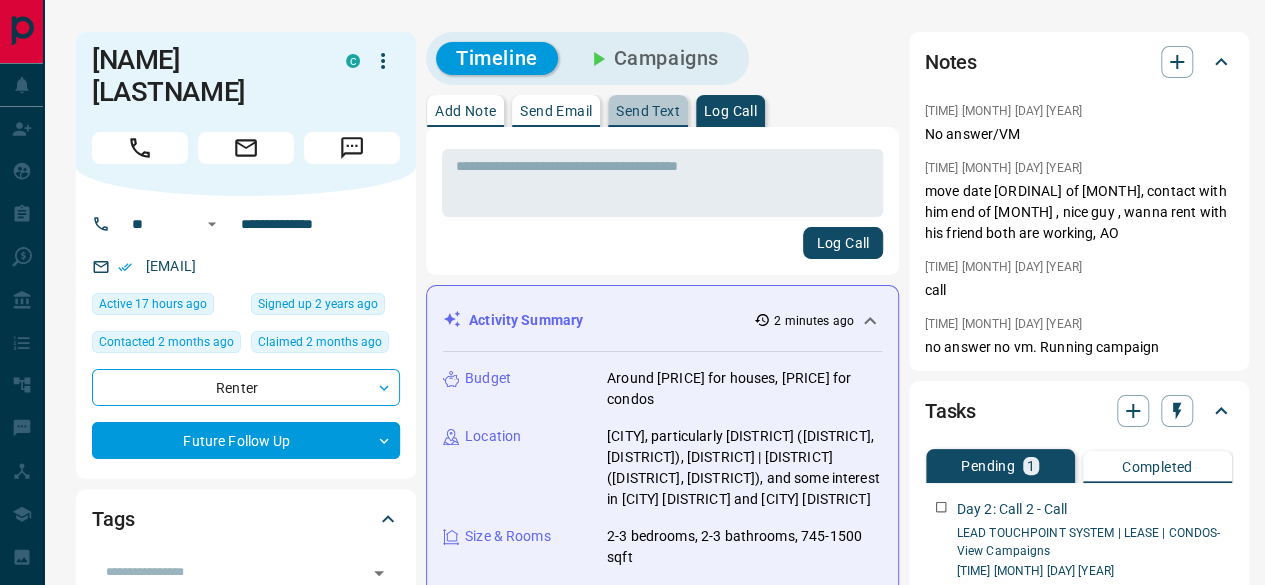 click on "Send Text" at bounding box center (648, 111) 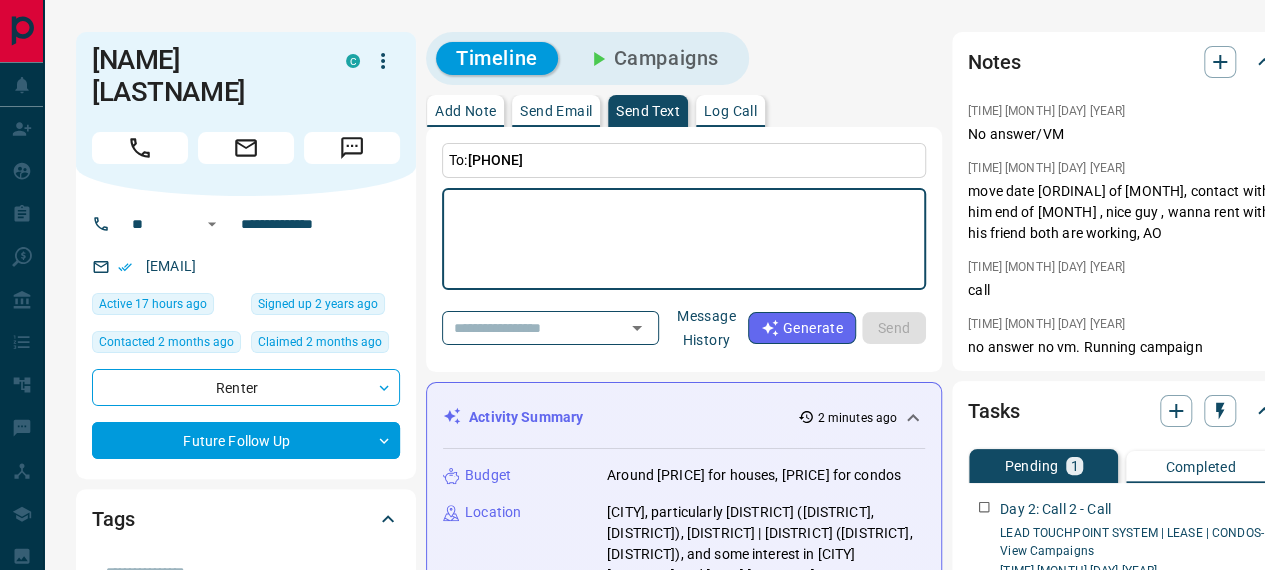 drag, startPoint x: 622, startPoint y: 199, endPoint x: 642, endPoint y: 212, distance: 23.853722 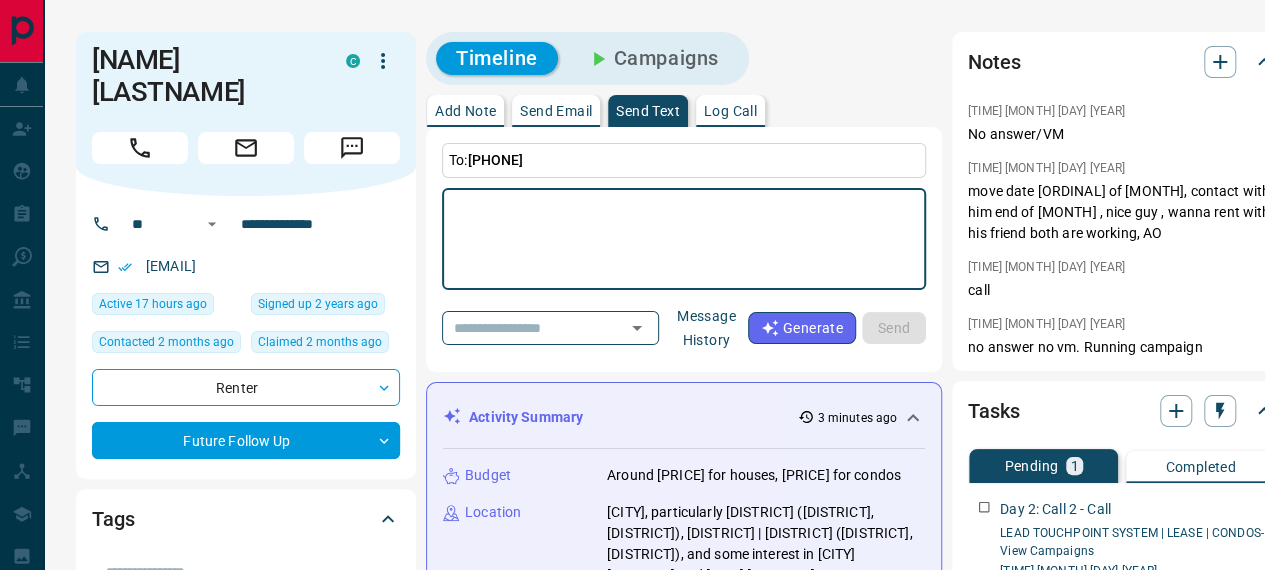 paste on "**********" 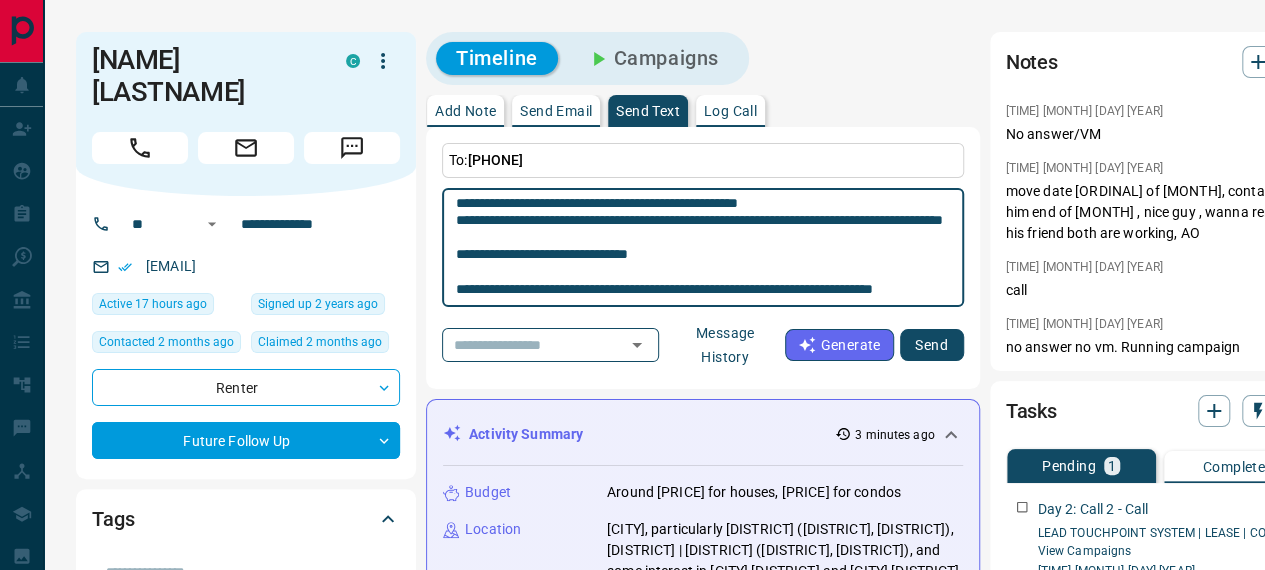 scroll, scrollTop: 53, scrollLeft: 0, axis: vertical 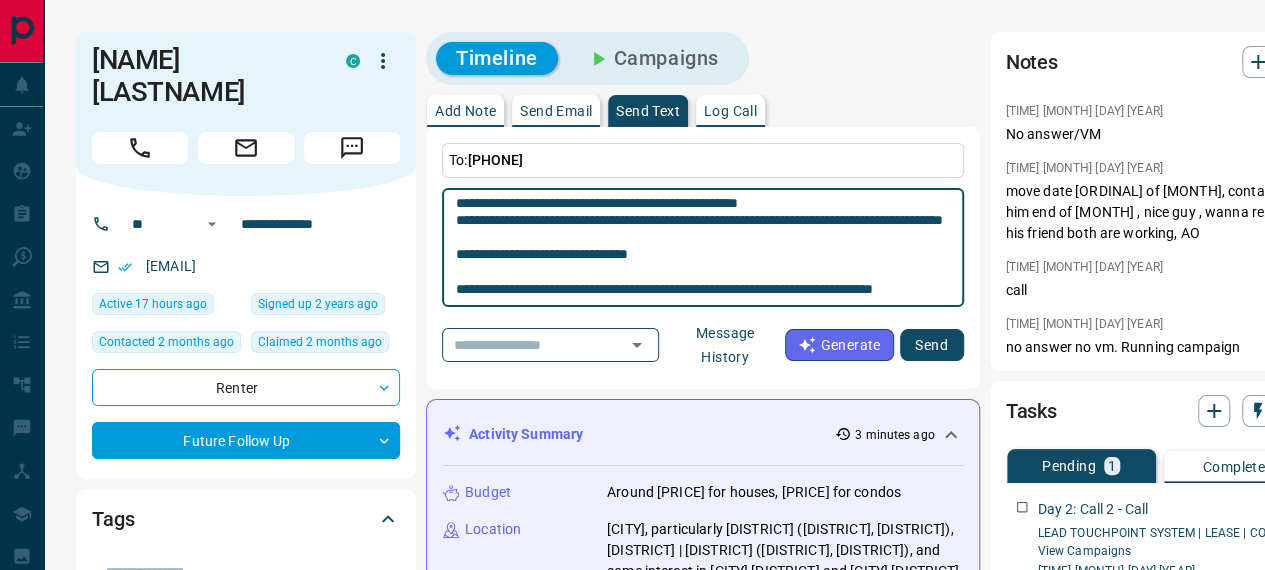click on "**********" at bounding box center [703, 247] 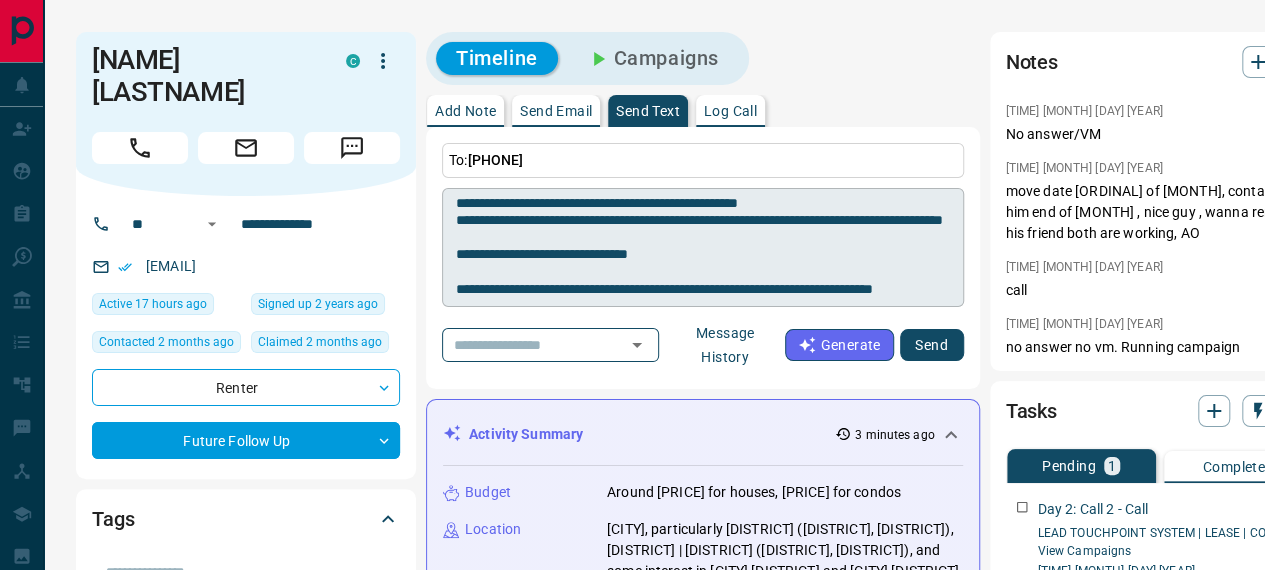 click on "**********" at bounding box center [703, 247] 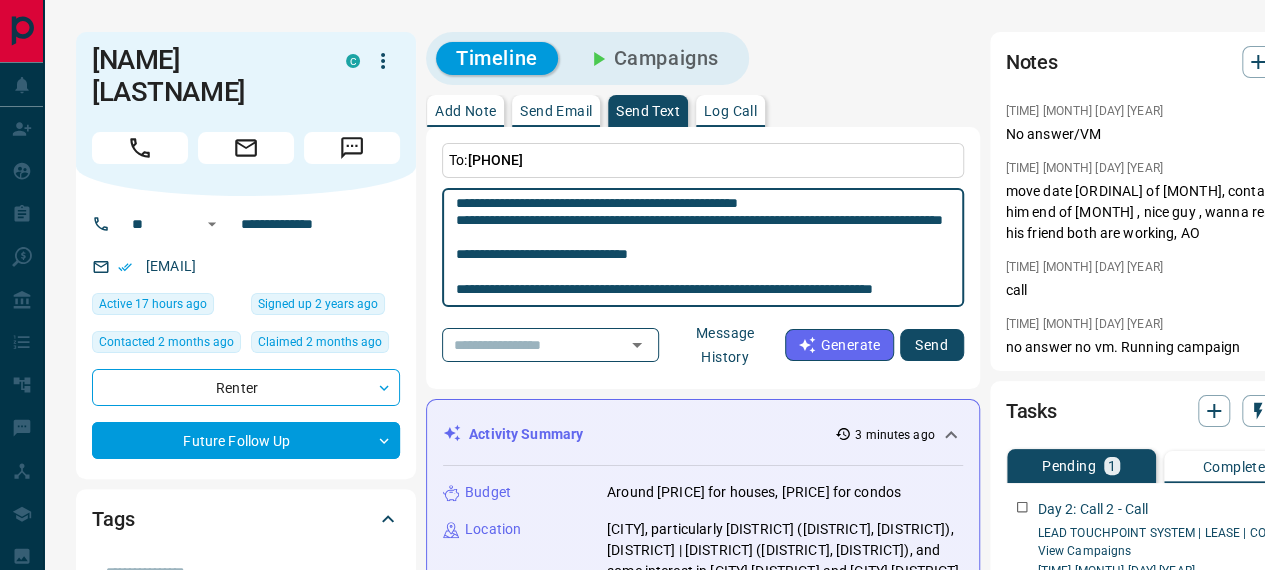 click on "**********" at bounding box center [703, 248] 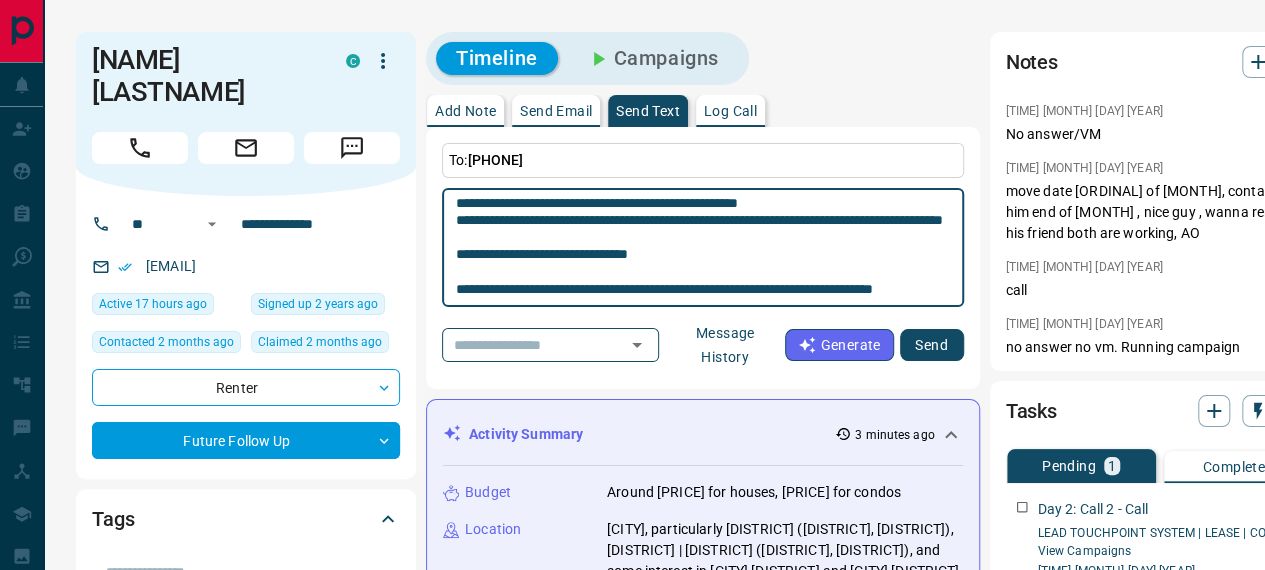 click on "**********" at bounding box center [703, 248] 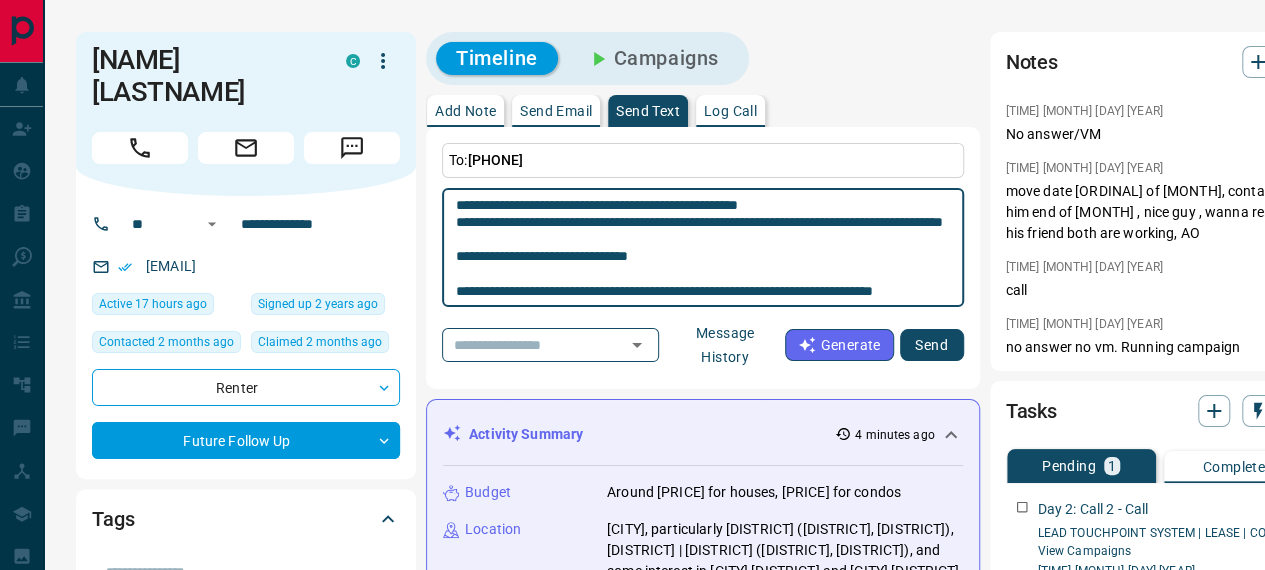 scroll, scrollTop: 0, scrollLeft: 0, axis: both 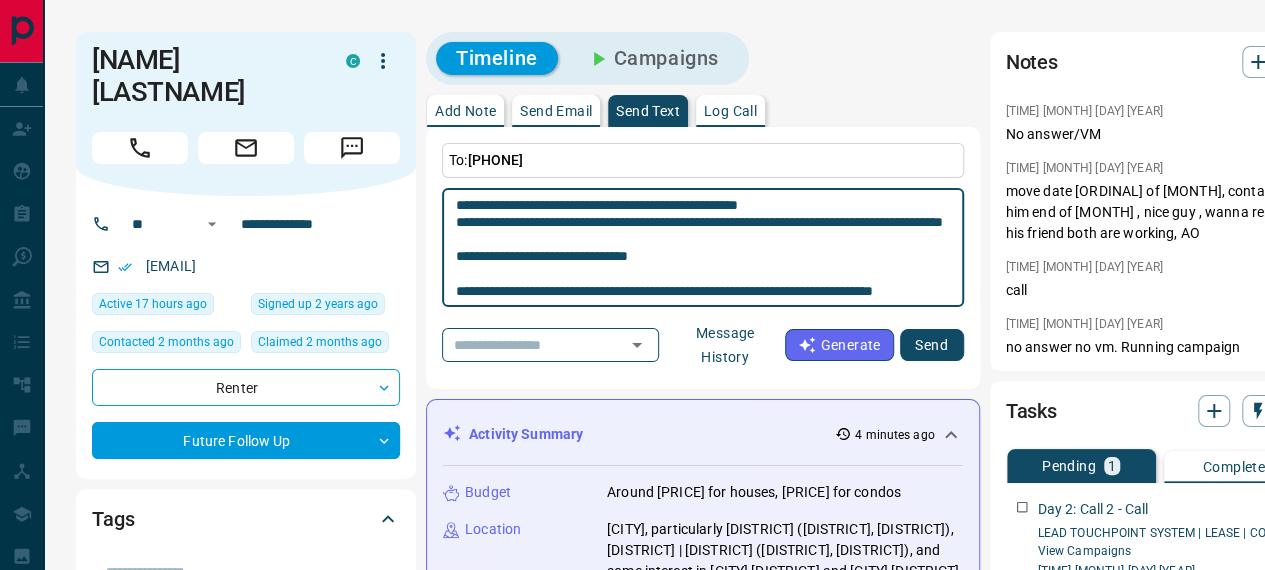 click on "**********" at bounding box center (703, 248) 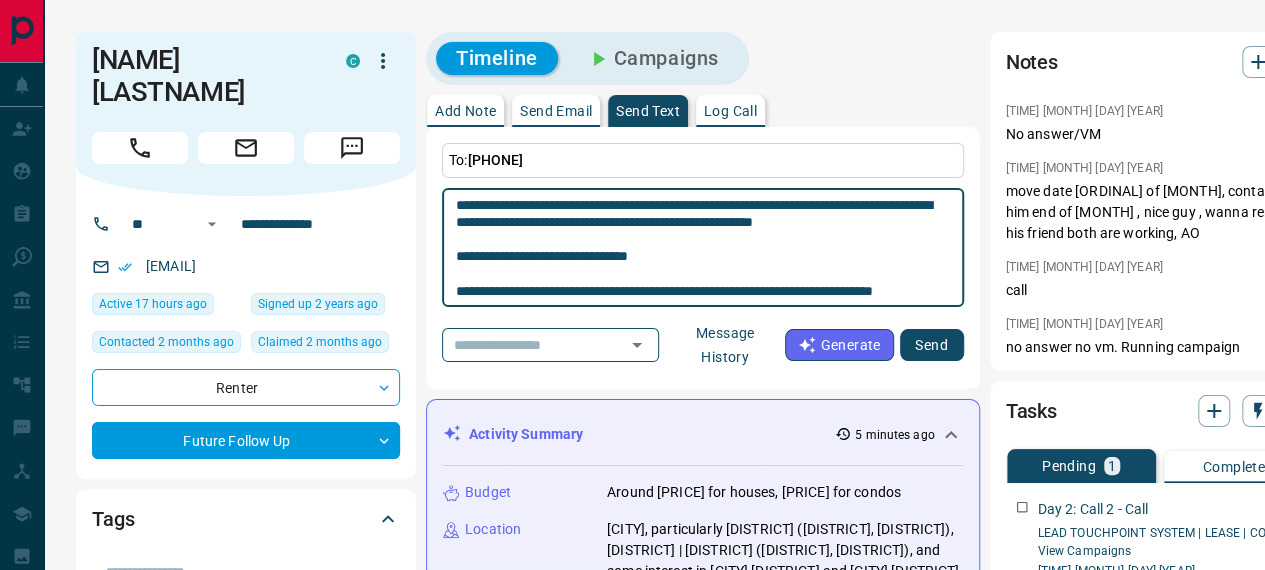 click on "**********" at bounding box center [703, 248] 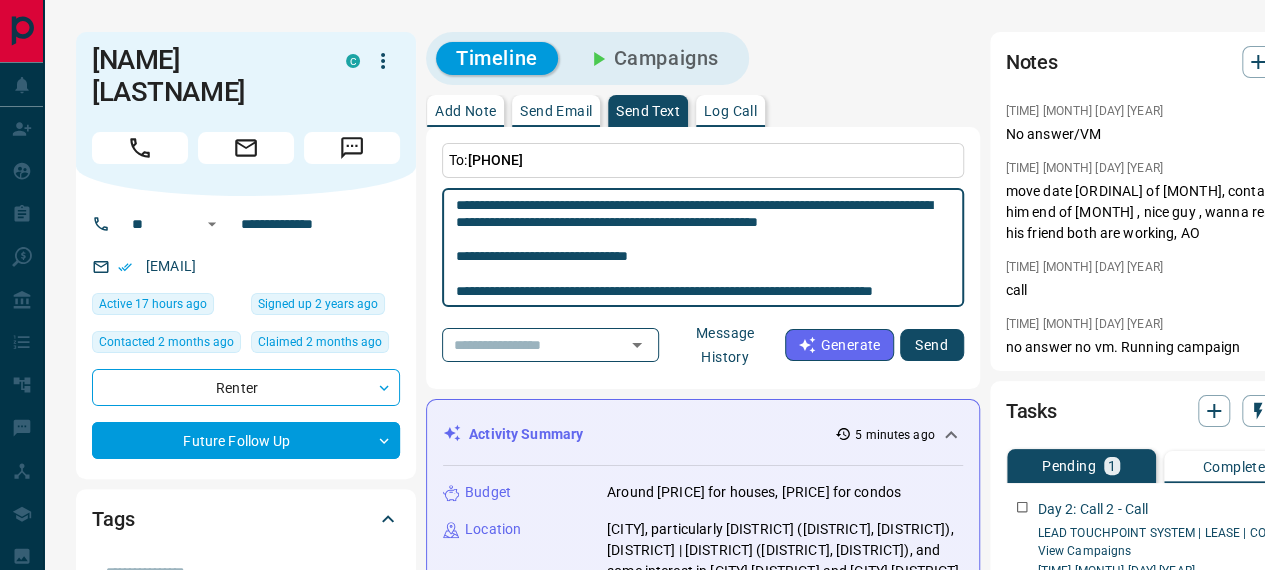 drag, startPoint x: 494, startPoint y: 281, endPoint x: 543, endPoint y: 276, distance: 49.25444 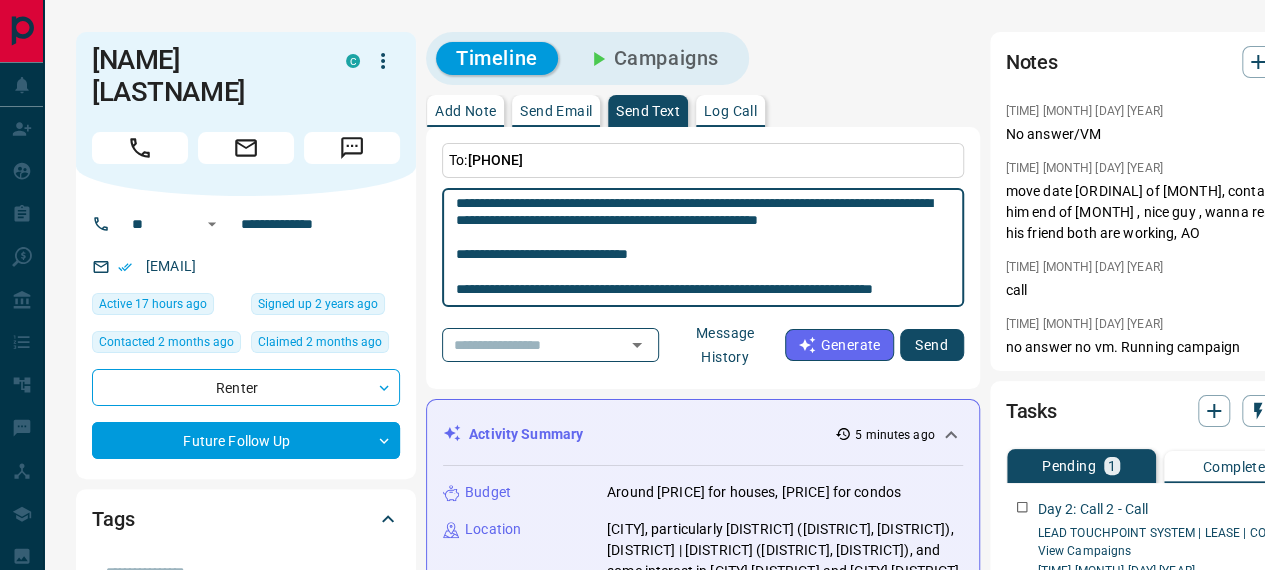 scroll, scrollTop: 53, scrollLeft: 0, axis: vertical 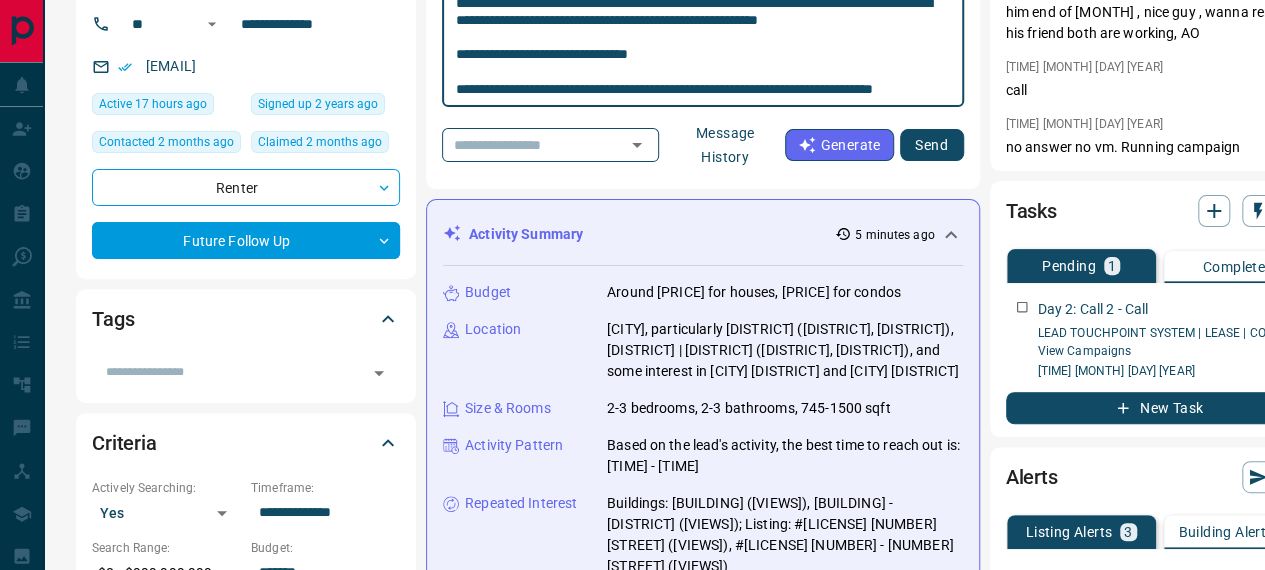 drag, startPoint x: 548, startPoint y: 261, endPoint x: 499, endPoint y: 239, distance: 53.712196 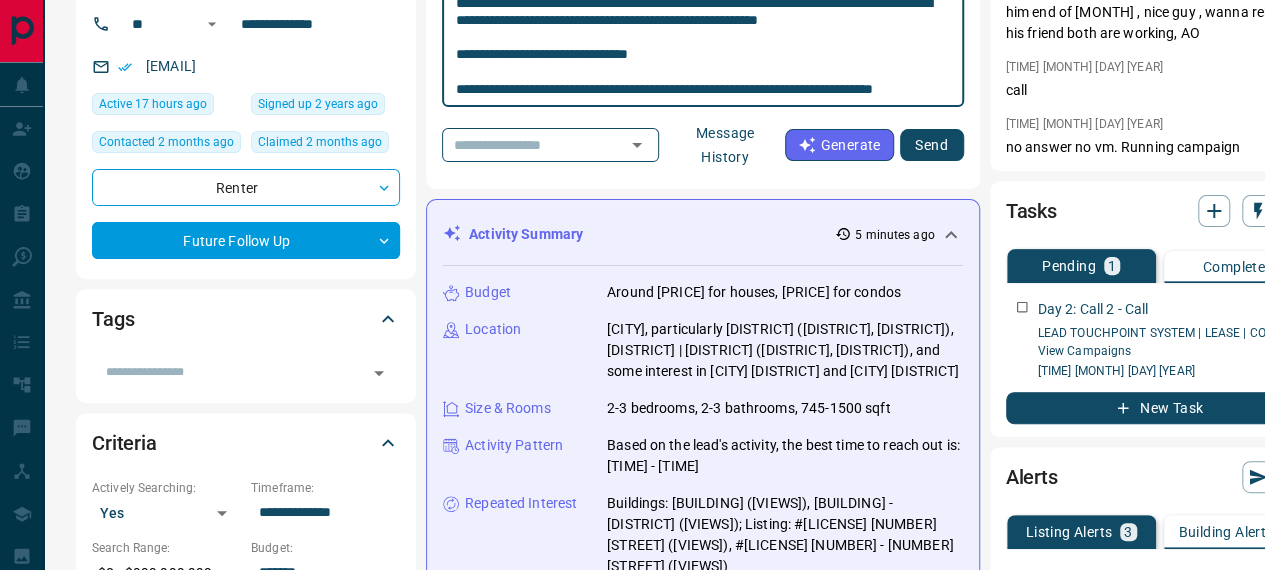 click on "**********" at bounding box center [703, 1125] 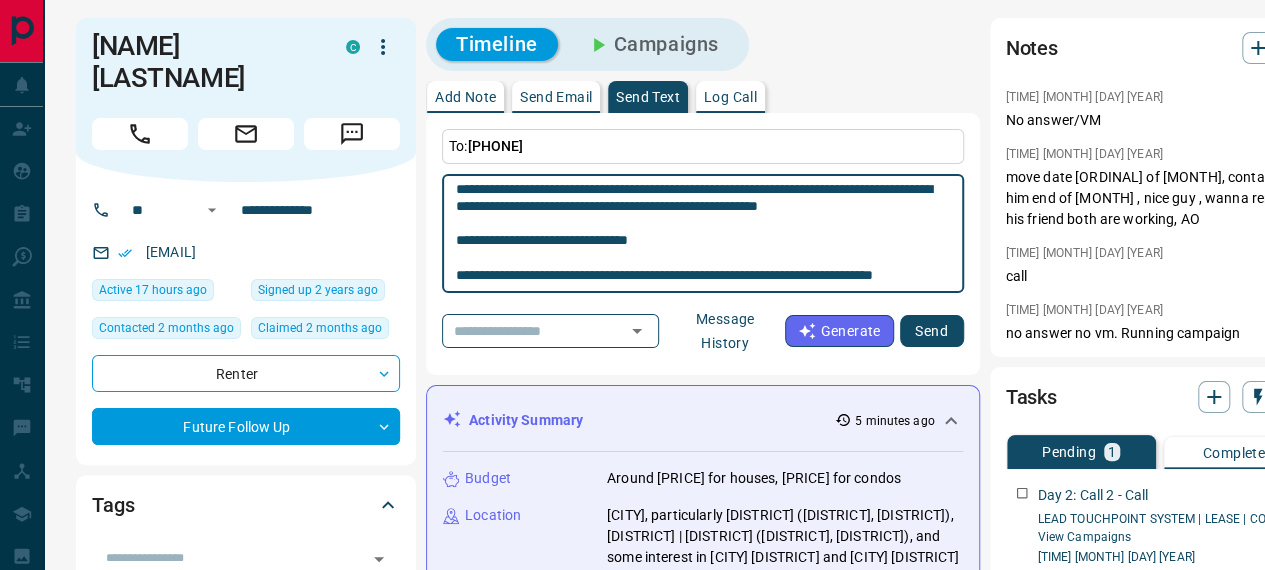 scroll, scrollTop: 0, scrollLeft: 0, axis: both 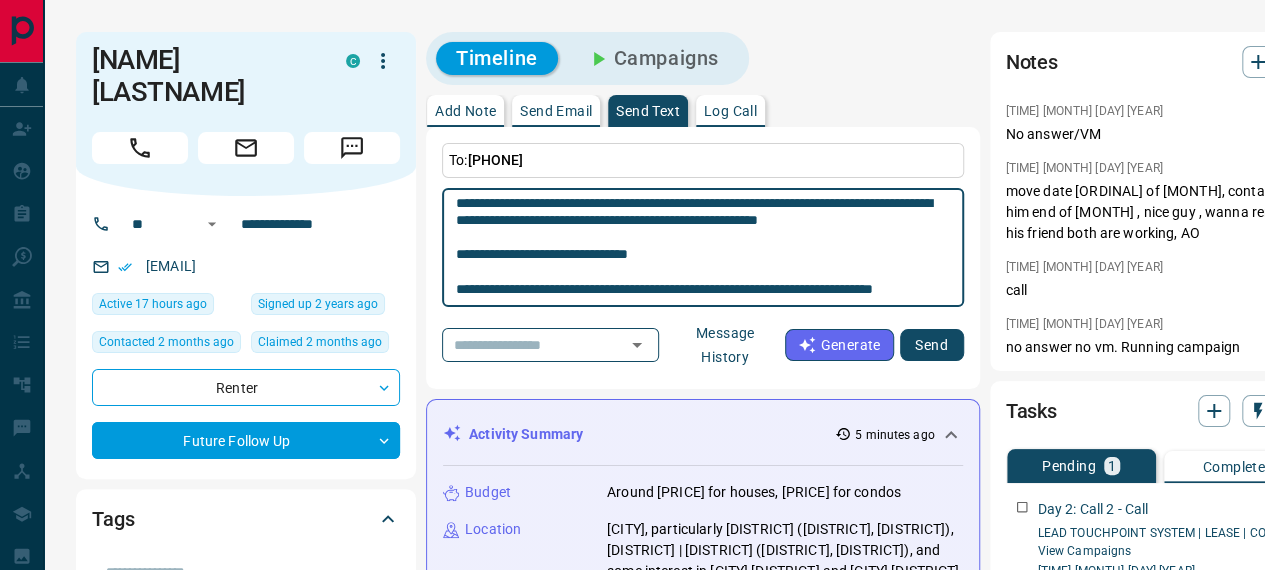 drag, startPoint x: 536, startPoint y: 255, endPoint x: 478, endPoint y: 257, distance: 58.034473 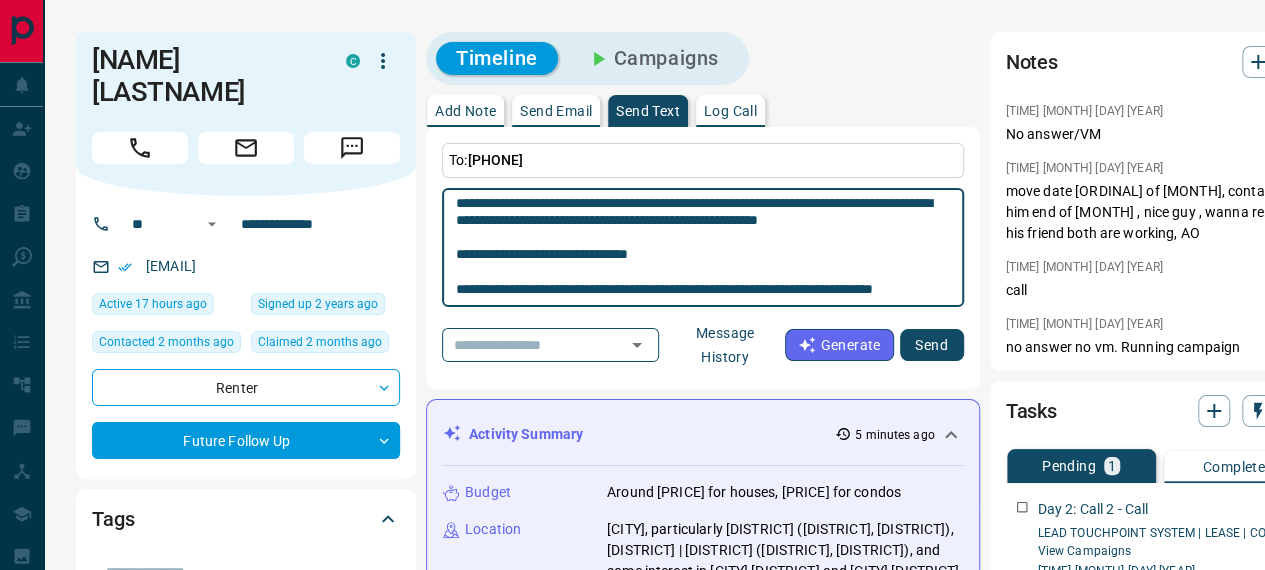 scroll, scrollTop: 0, scrollLeft: 0, axis: both 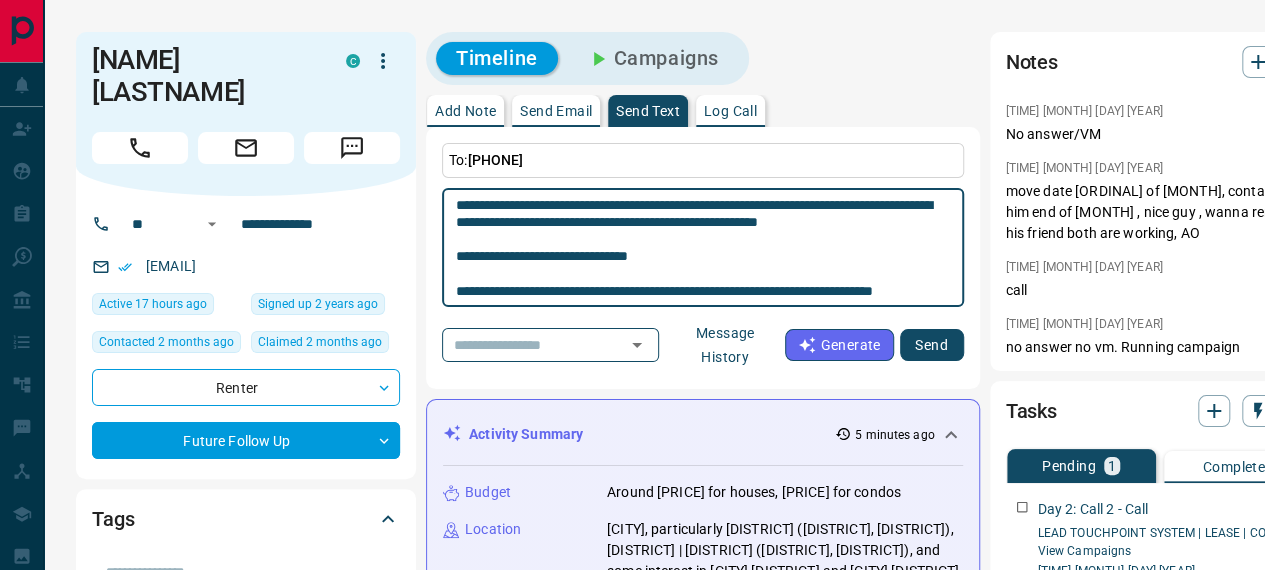 drag, startPoint x: 528, startPoint y: 230, endPoint x: 429, endPoint y: 186, distance: 108.33743 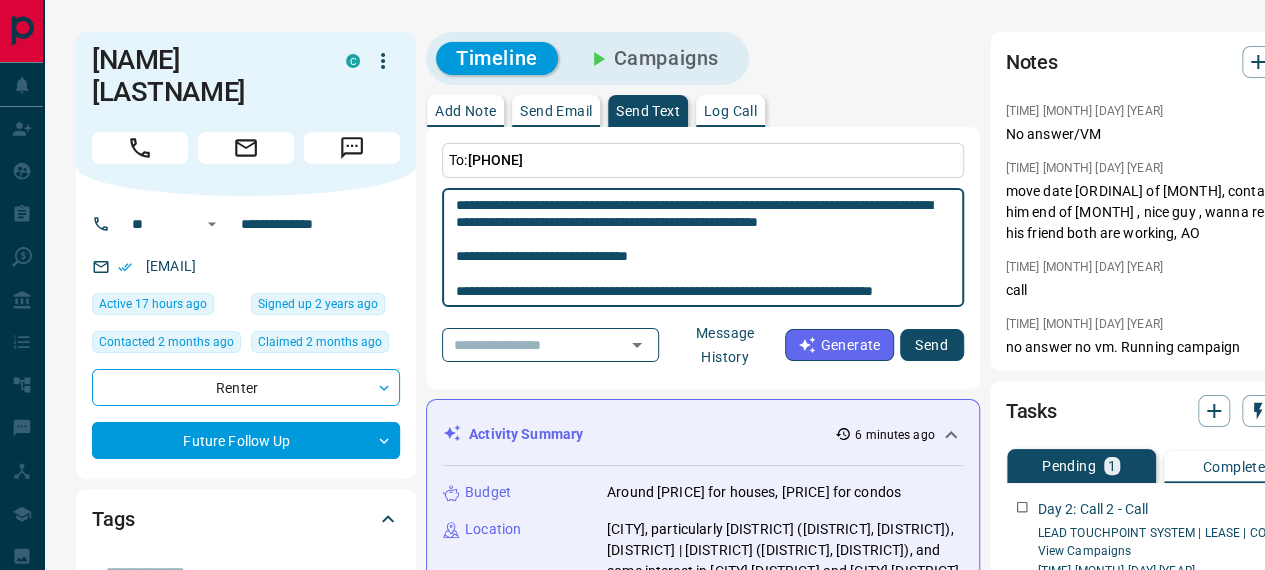 paste on "******" 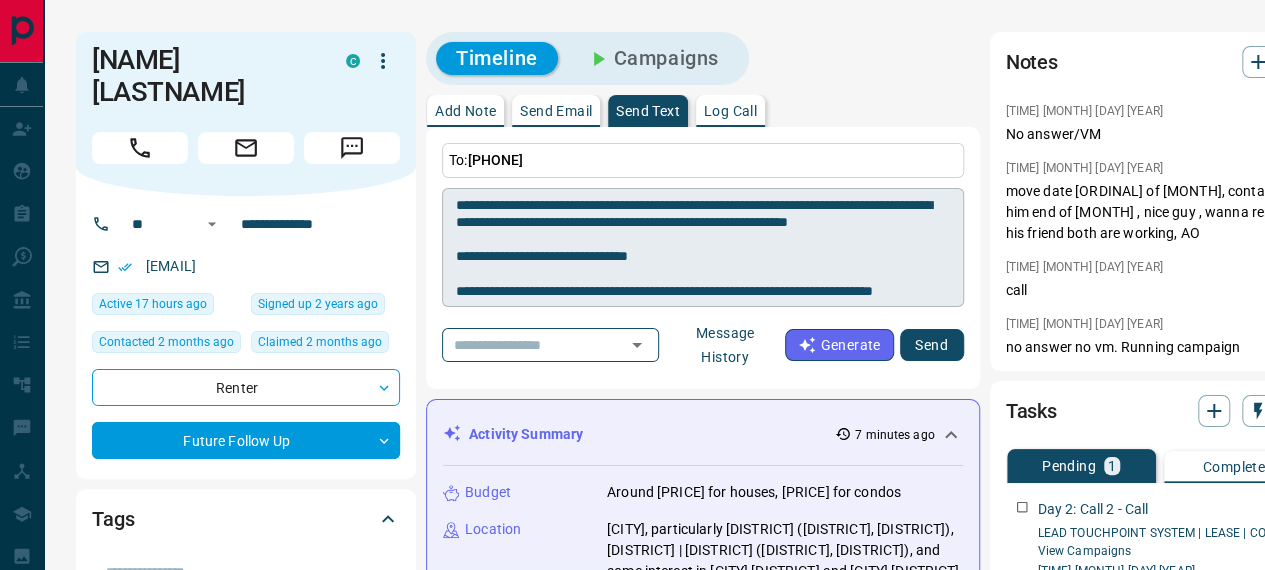 drag, startPoint x: 742, startPoint y: 225, endPoint x: 752, endPoint y: 227, distance: 10.198039 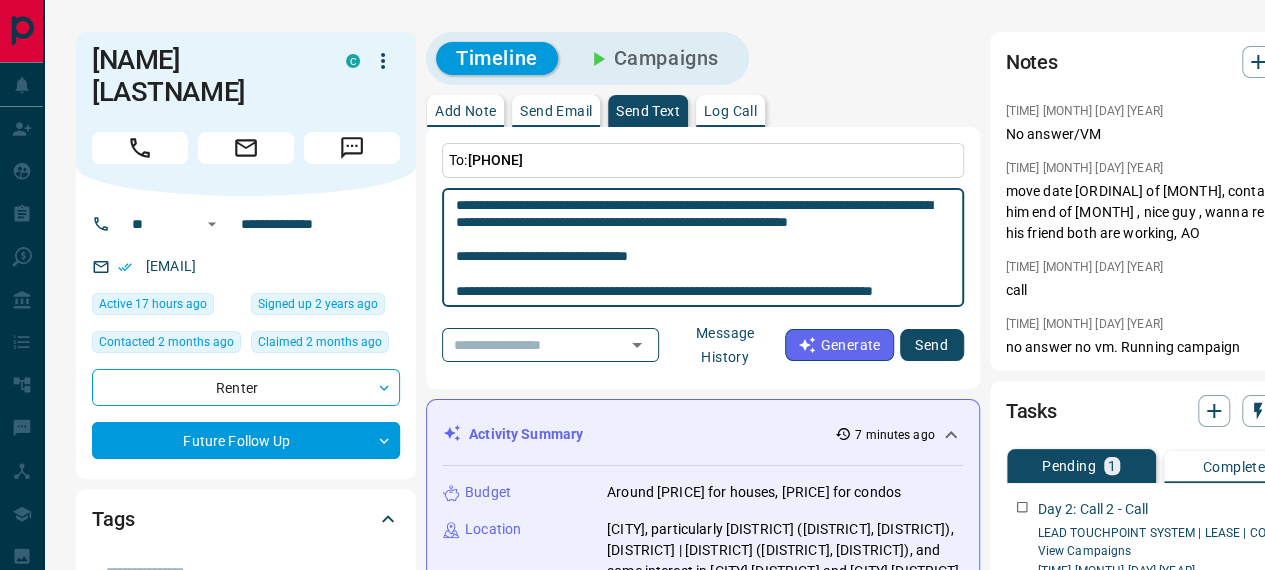 drag, startPoint x: 683, startPoint y: 207, endPoint x: 697, endPoint y: 222, distance: 20.518284 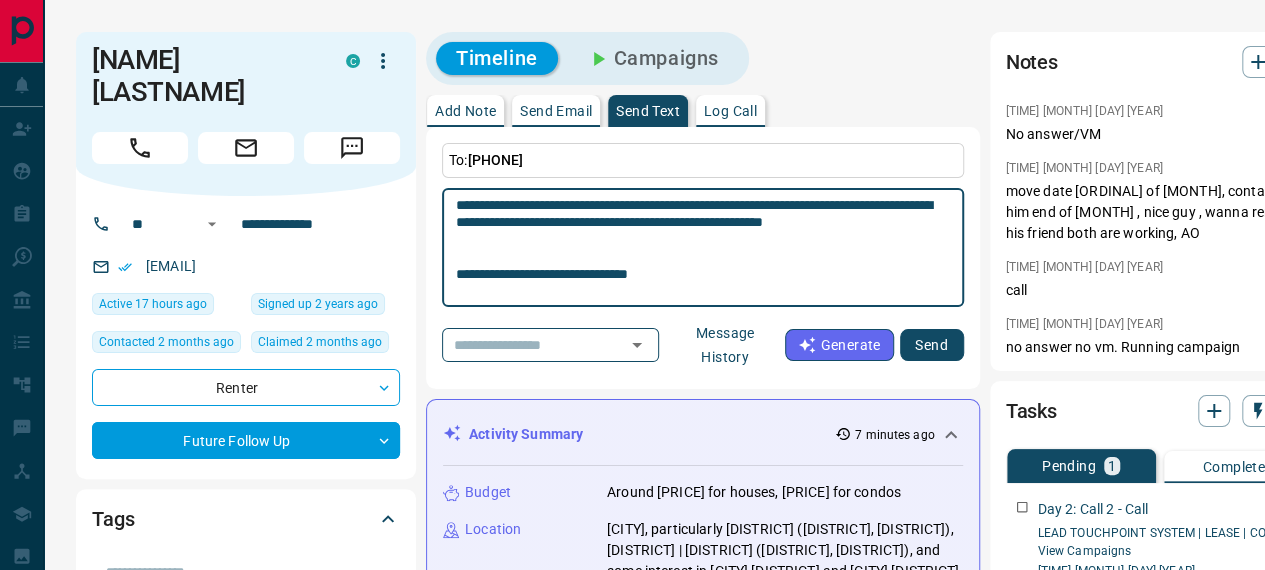 click on "**********" at bounding box center [703, 248] 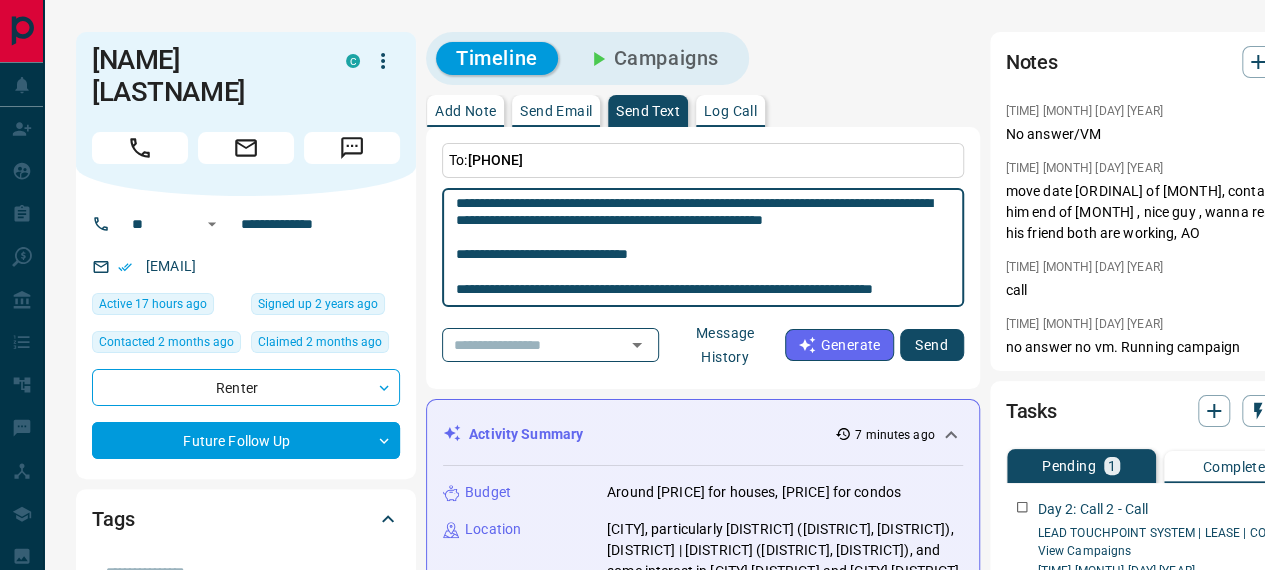 scroll, scrollTop: 53, scrollLeft: 0, axis: vertical 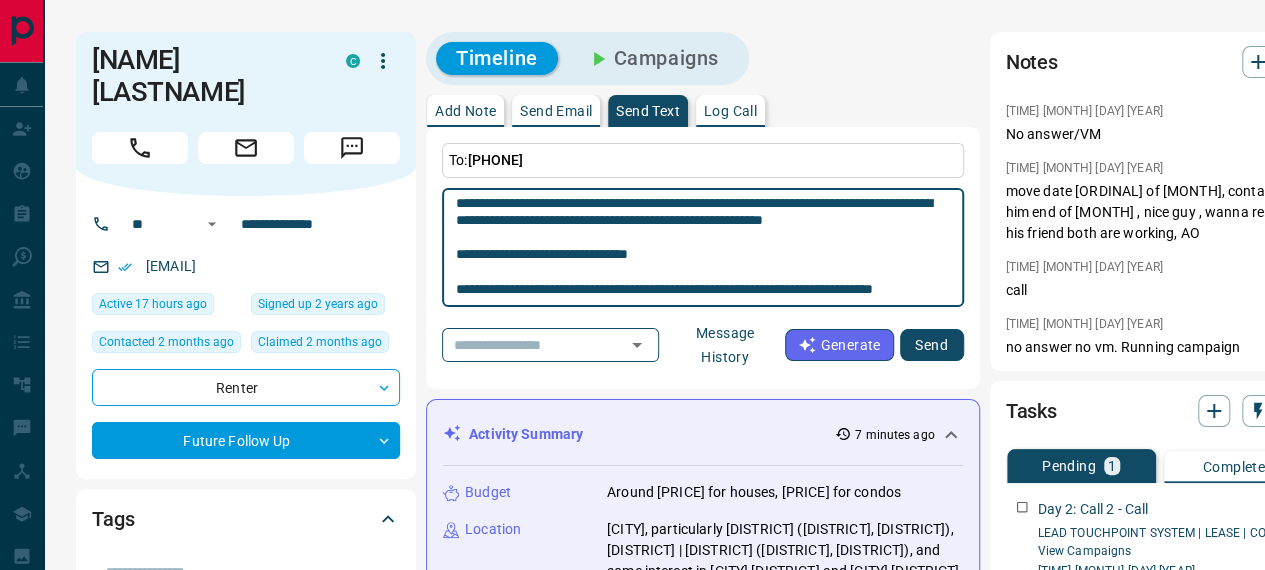 type on "**********" 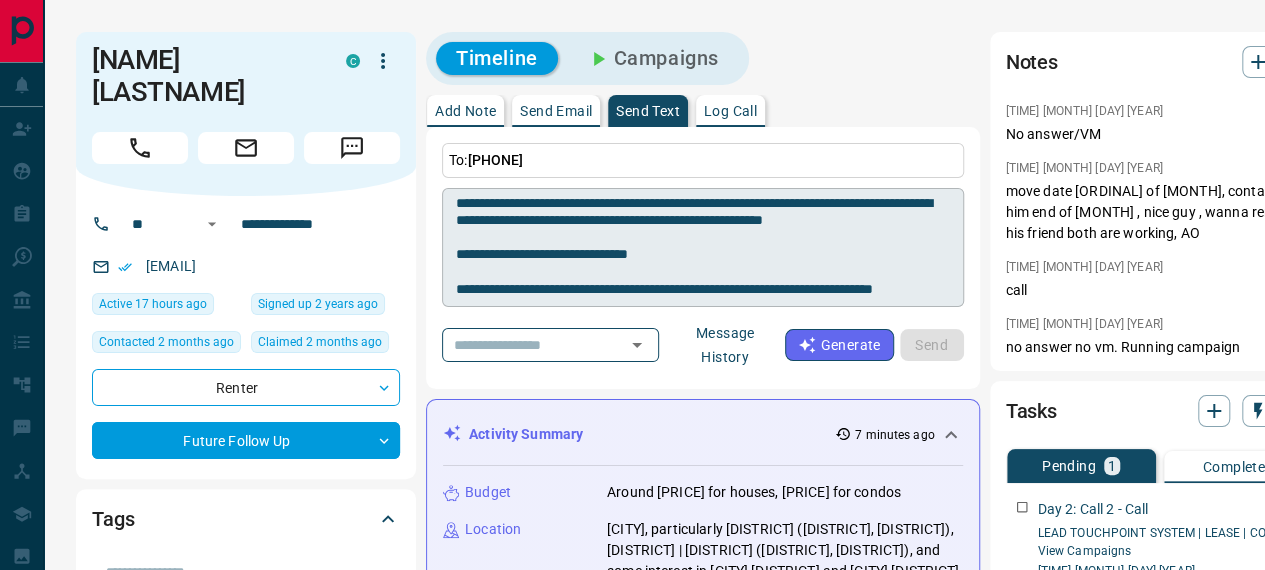 type 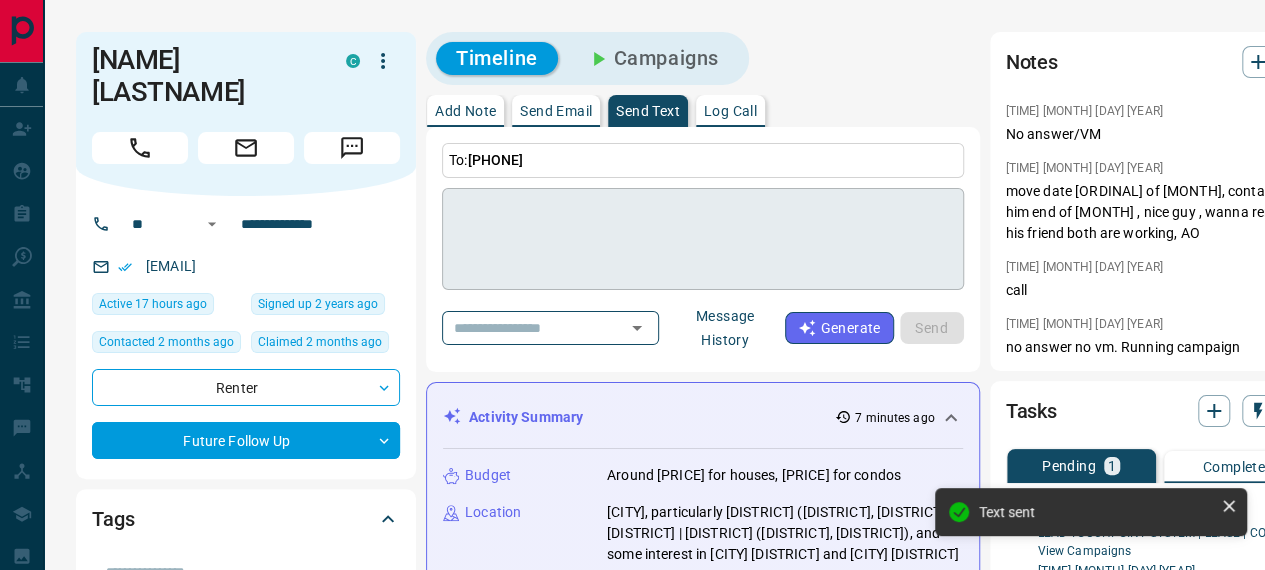 scroll, scrollTop: 0, scrollLeft: 0, axis: both 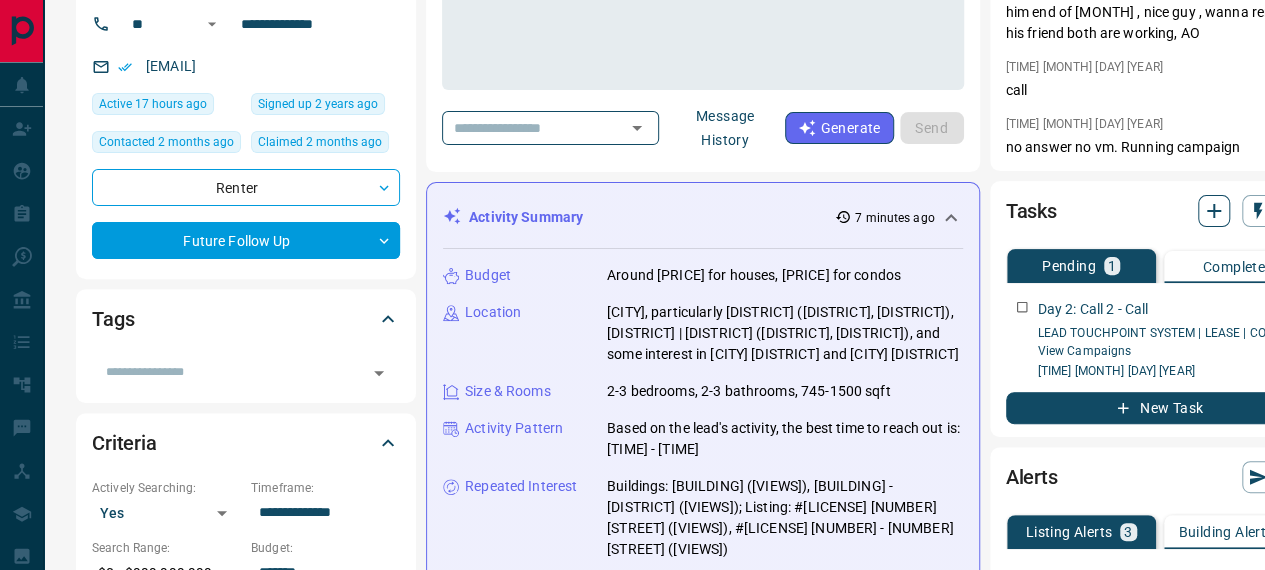 click 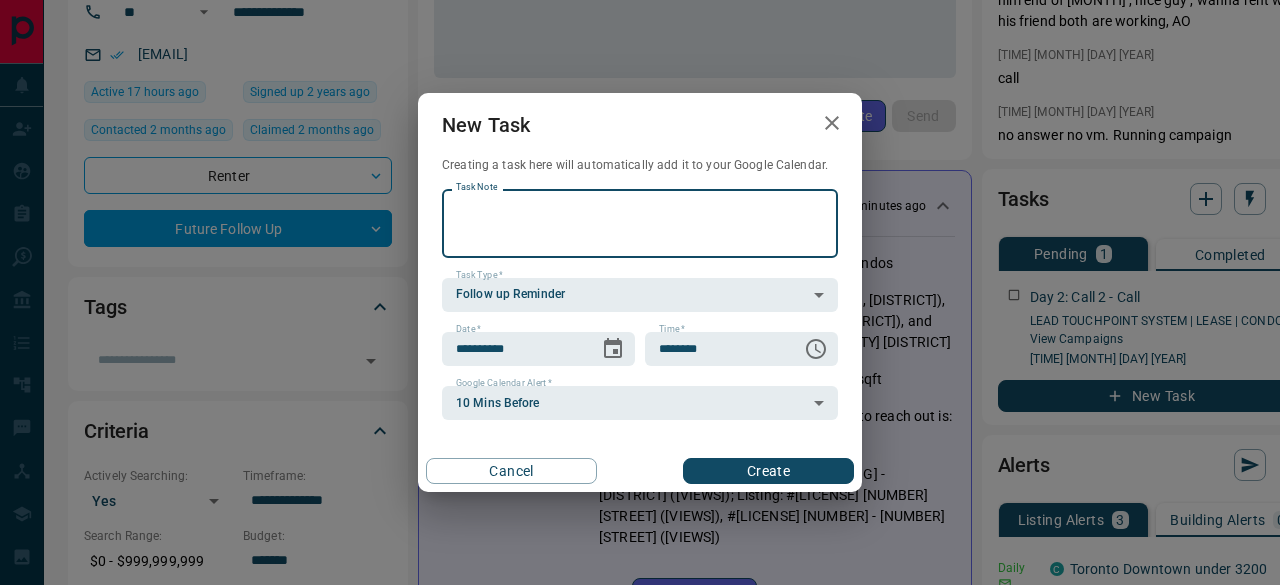 click on "Task Note" at bounding box center (640, 223) 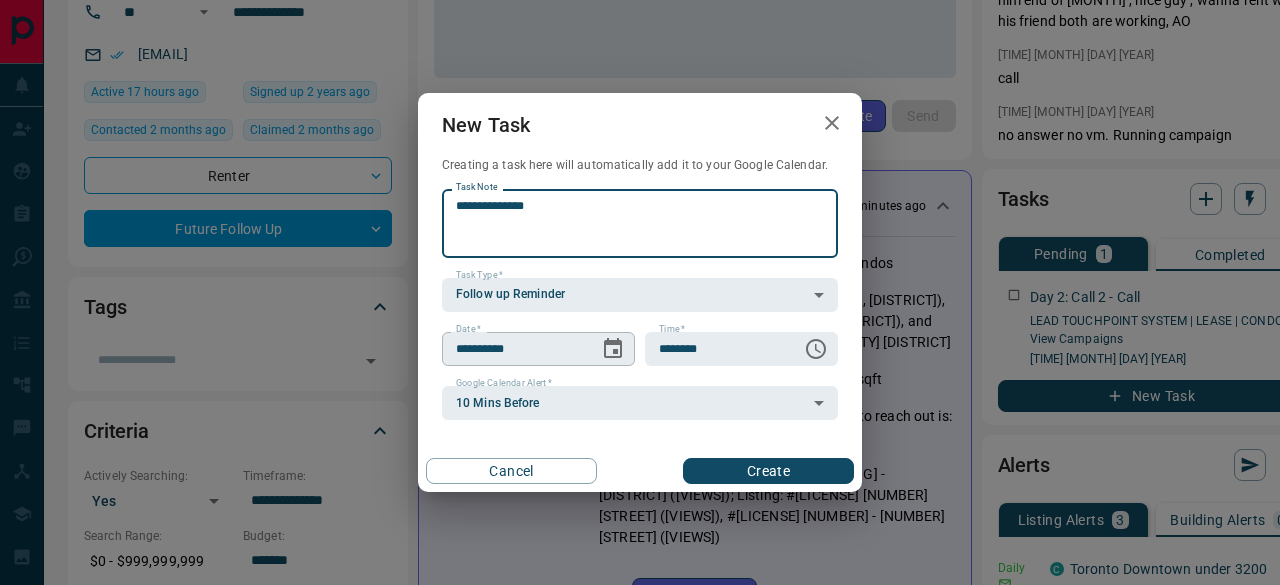 type on "**********" 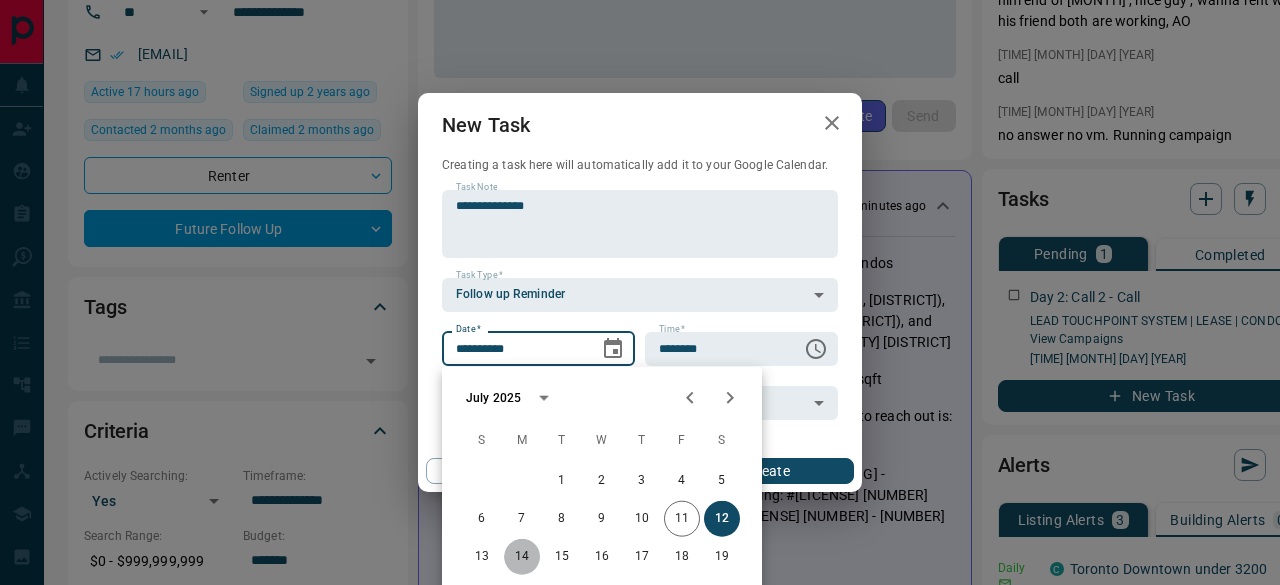 click on "14" at bounding box center [522, 557] 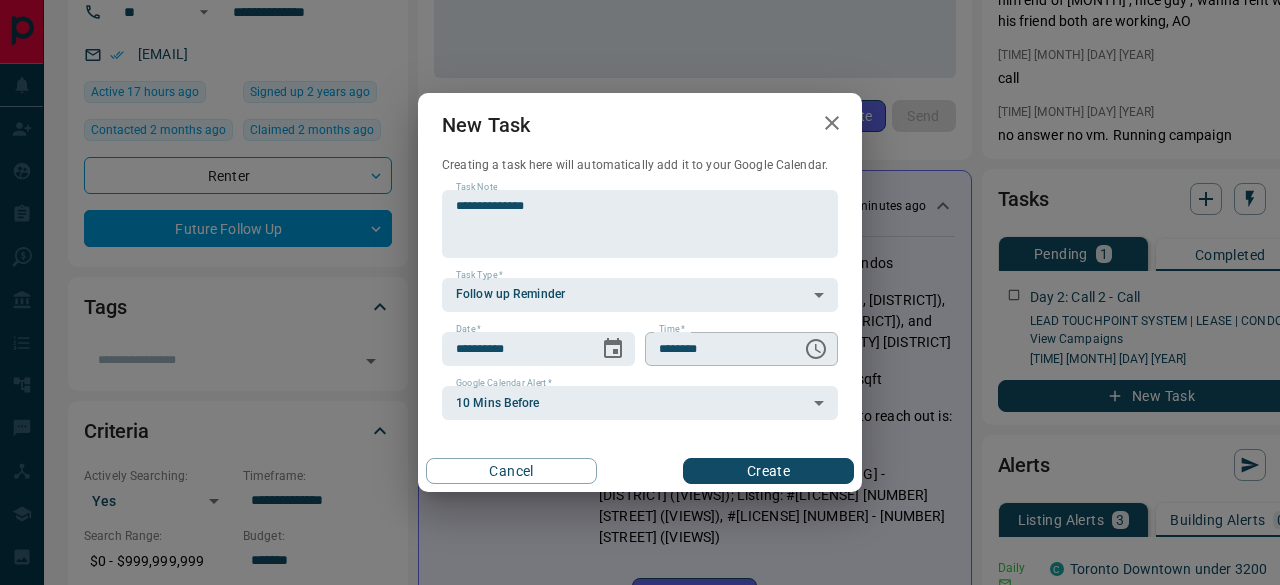 click 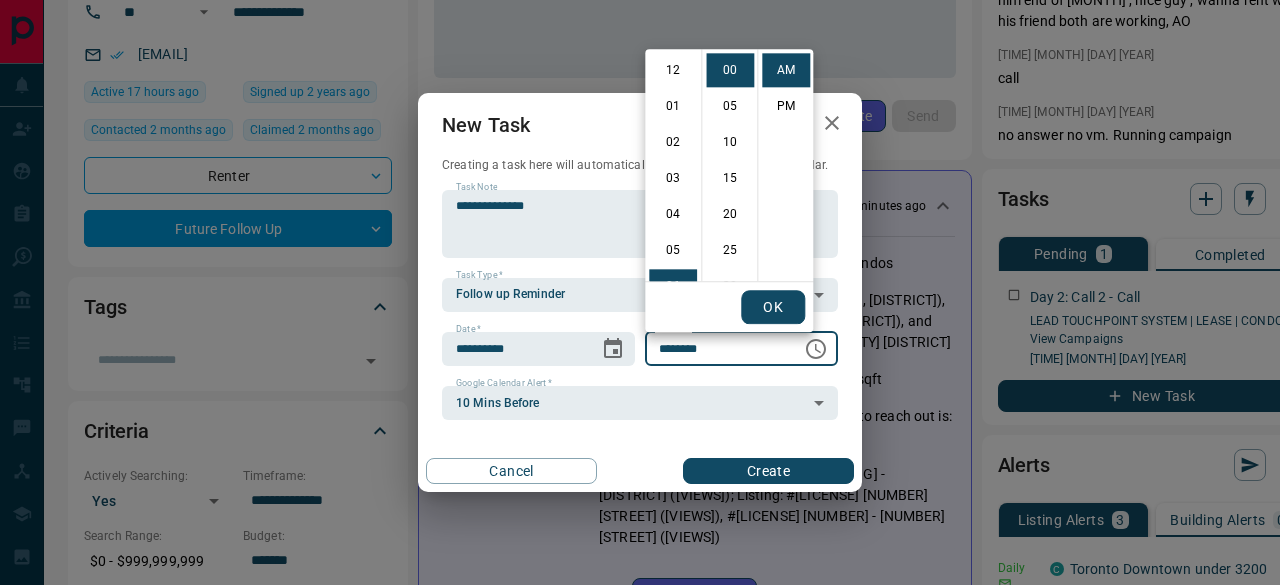 scroll, scrollTop: 216, scrollLeft: 0, axis: vertical 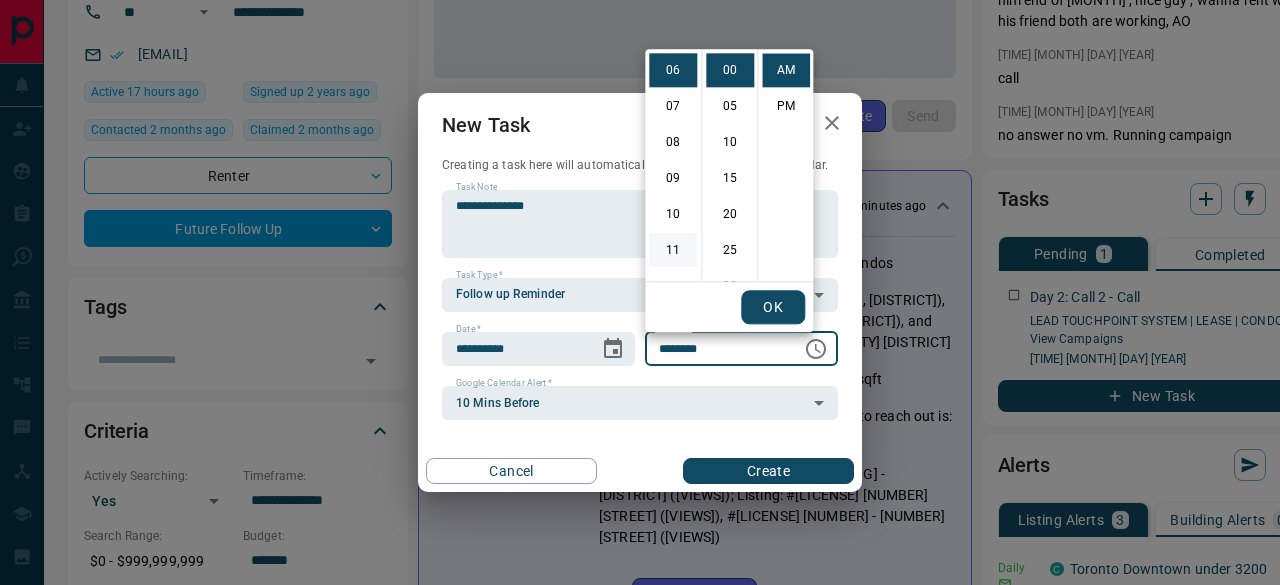 click on "11" at bounding box center (673, 250) 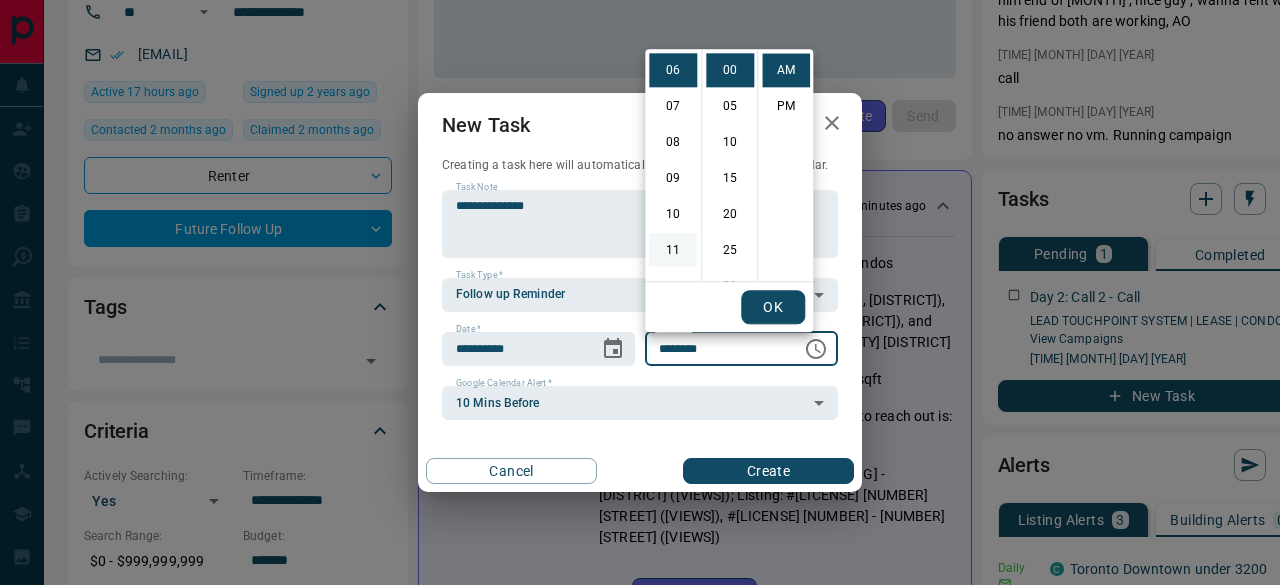 type on "********" 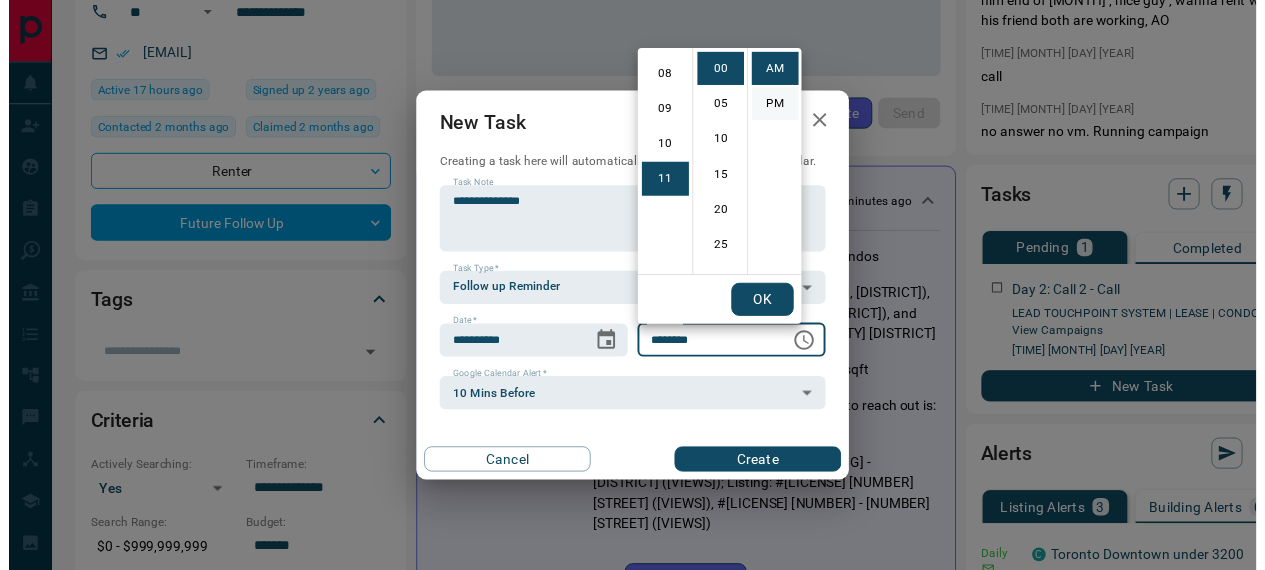 scroll, scrollTop: 390, scrollLeft: 0, axis: vertical 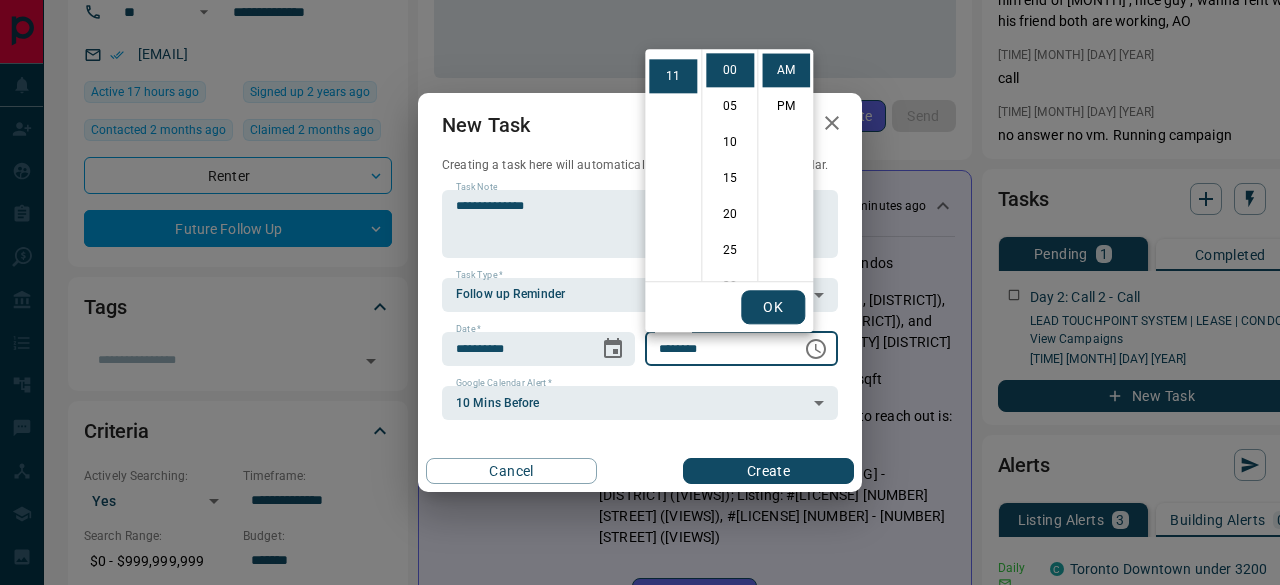 click on "OK" at bounding box center (773, 307) 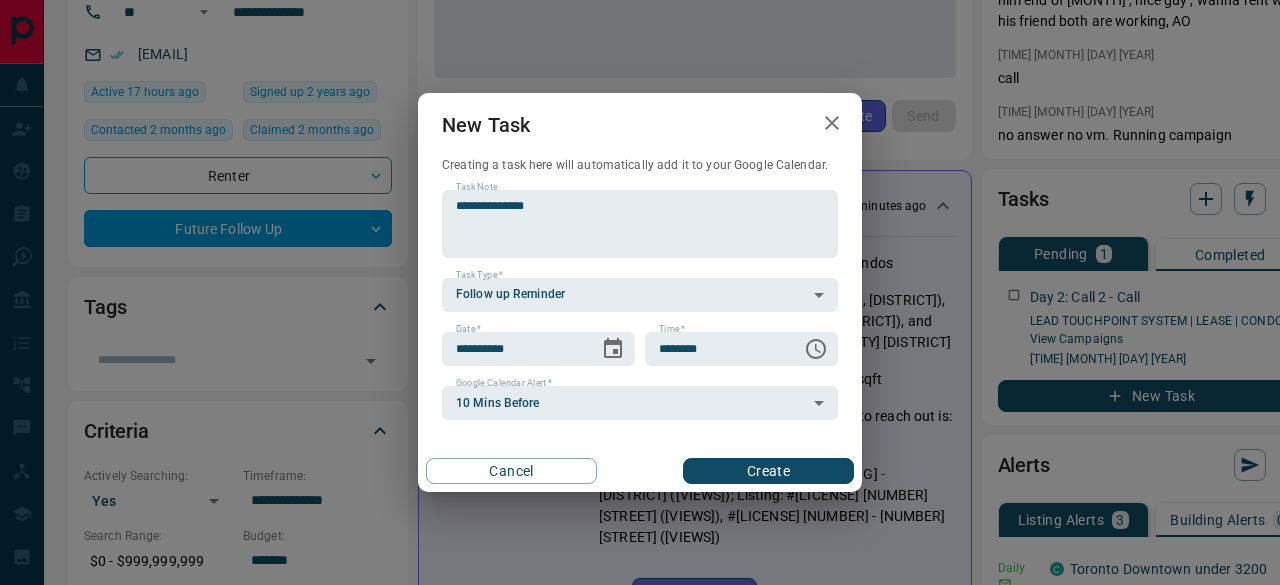 click on "Create" at bounding box center (768, 471) 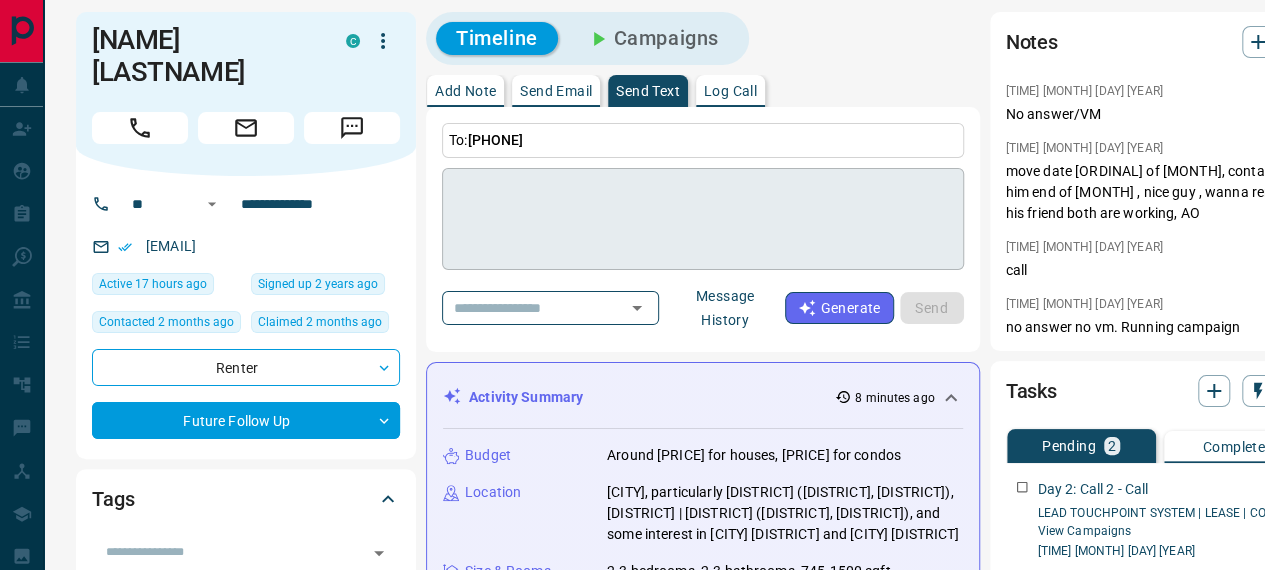 scroll, scrollTop: 0, scrollLeft: 0, axis: both 